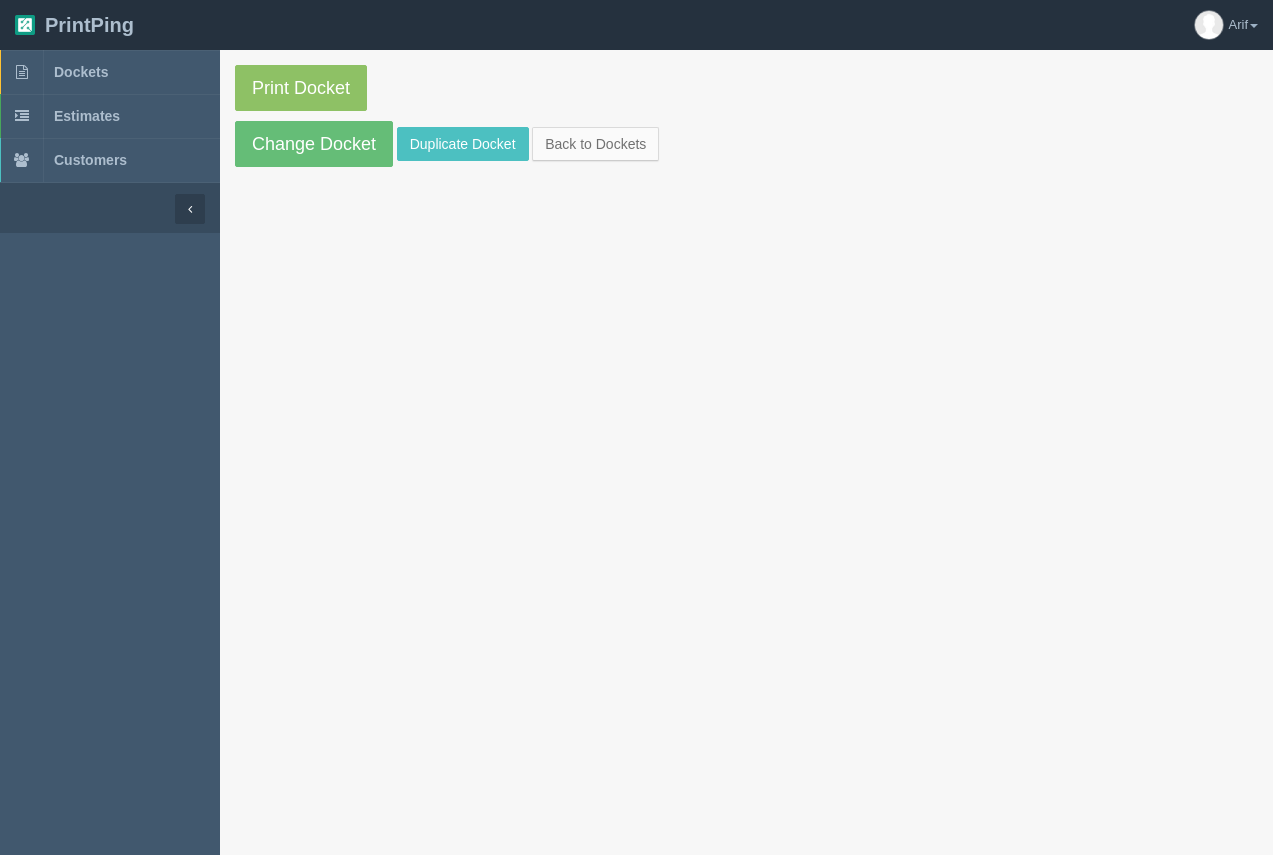 scroll, scrollTop: 0, scrollLeft: 0, axis: both 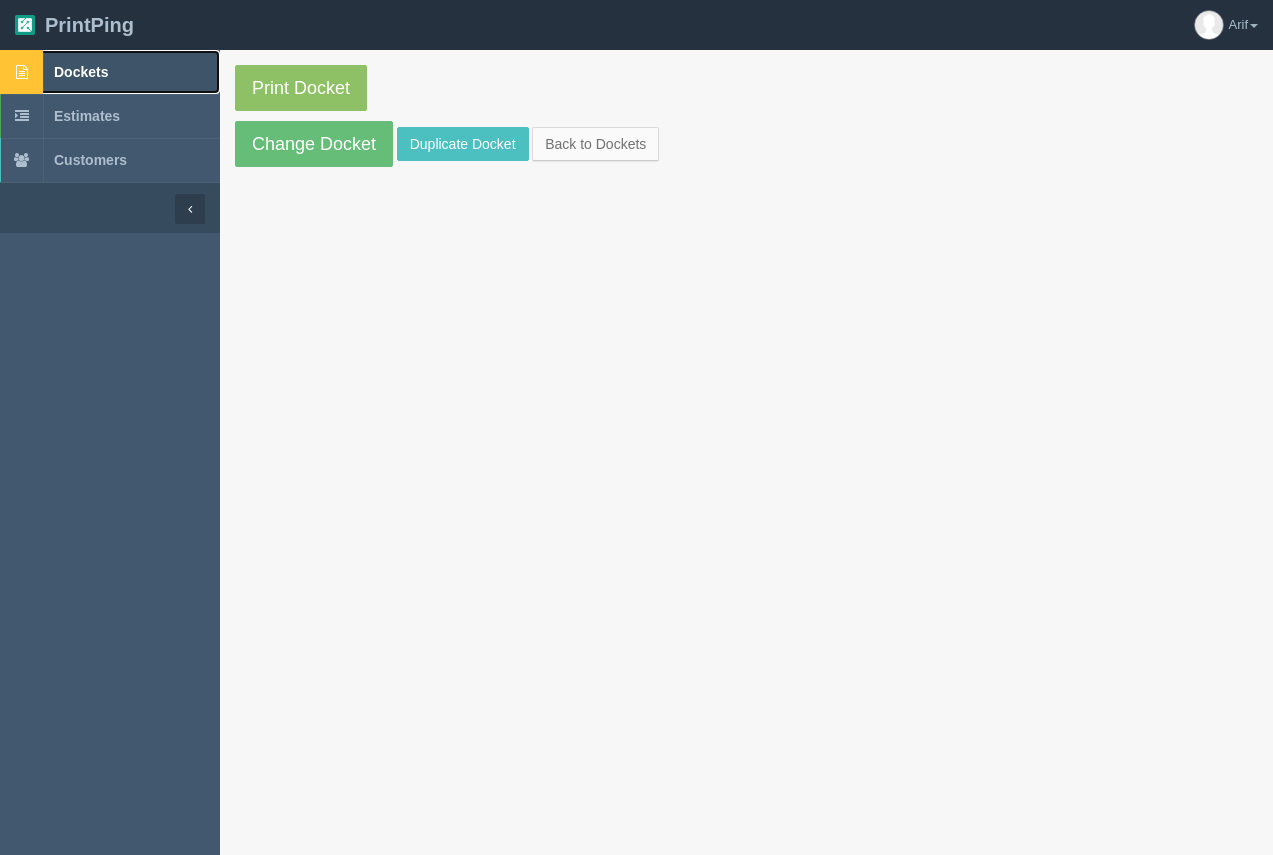 click on "Dockets" at bounding box center (81, 72) 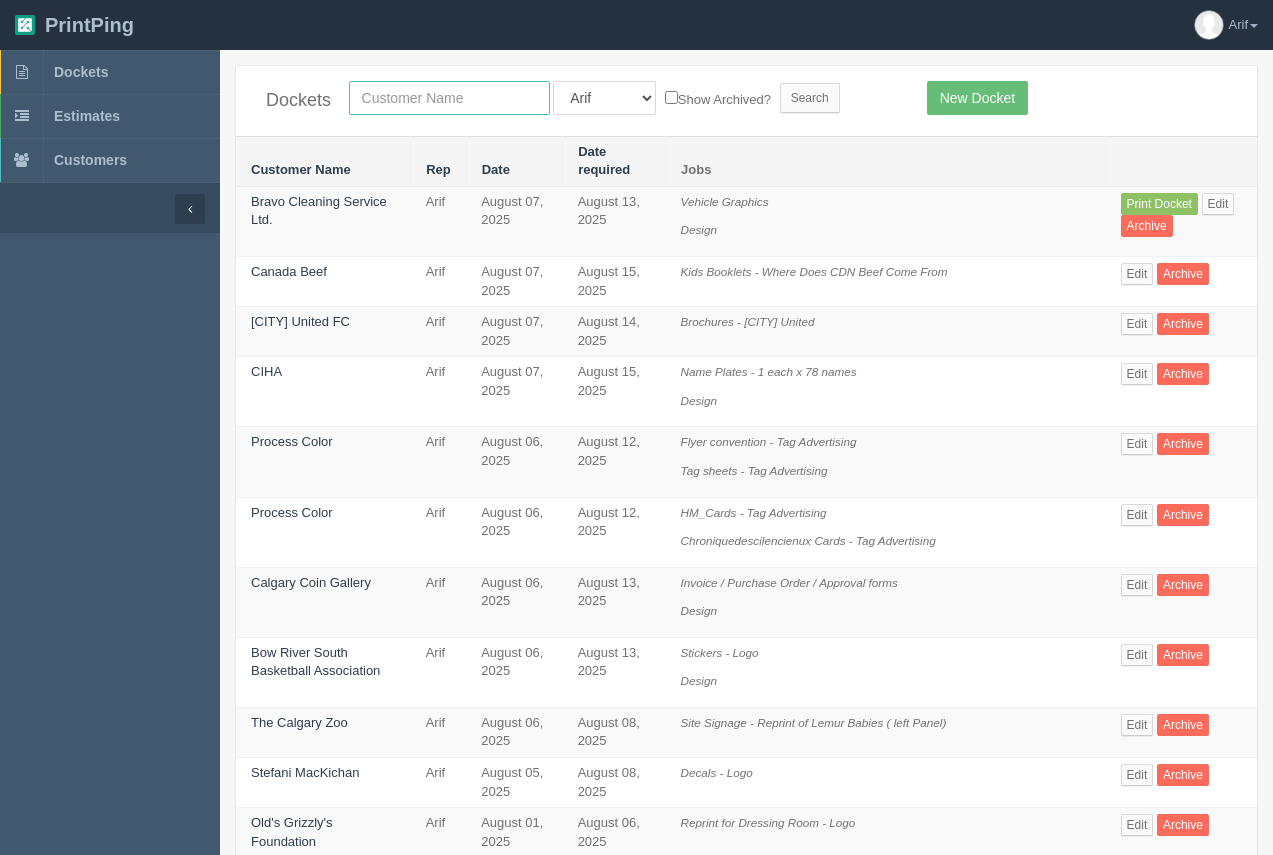 click at bounding box center (449, 98) 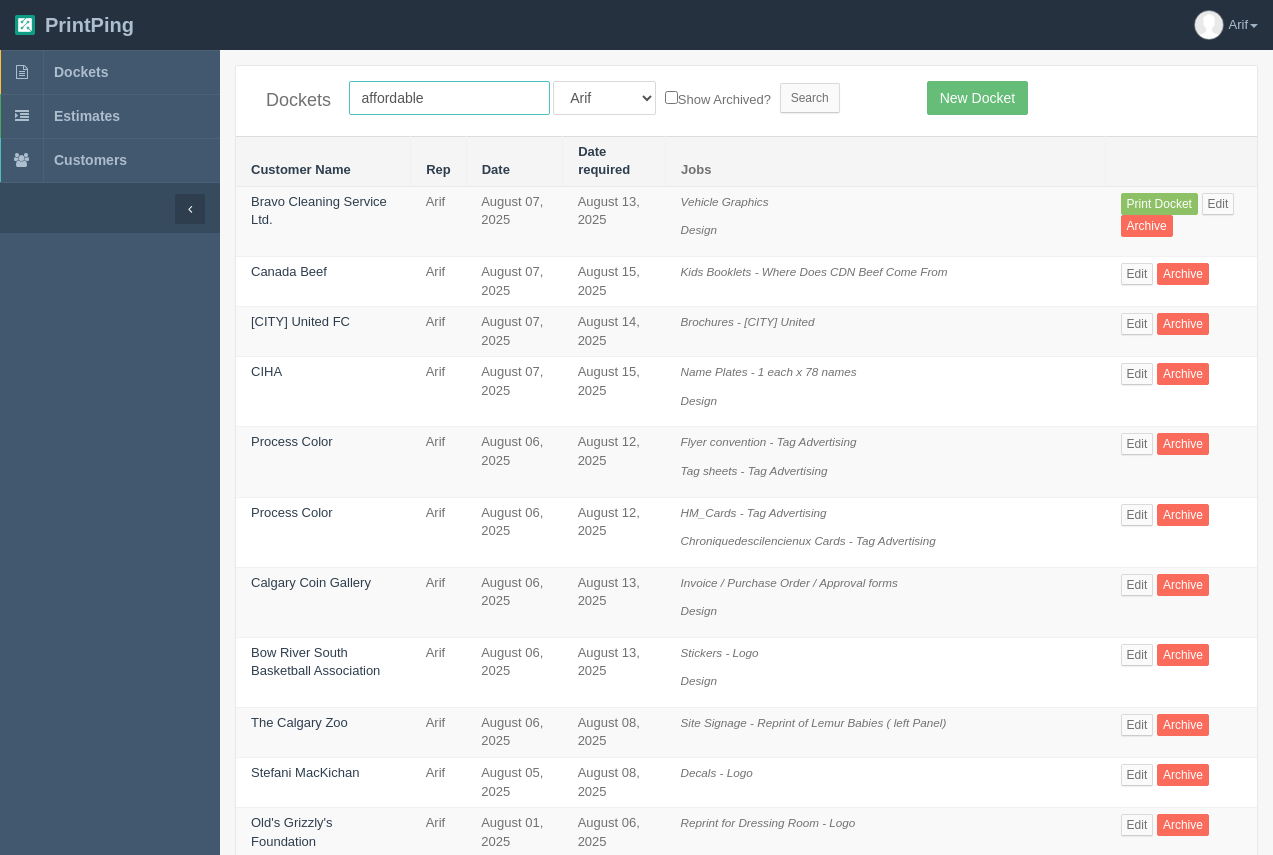 type on "affordable landscape" 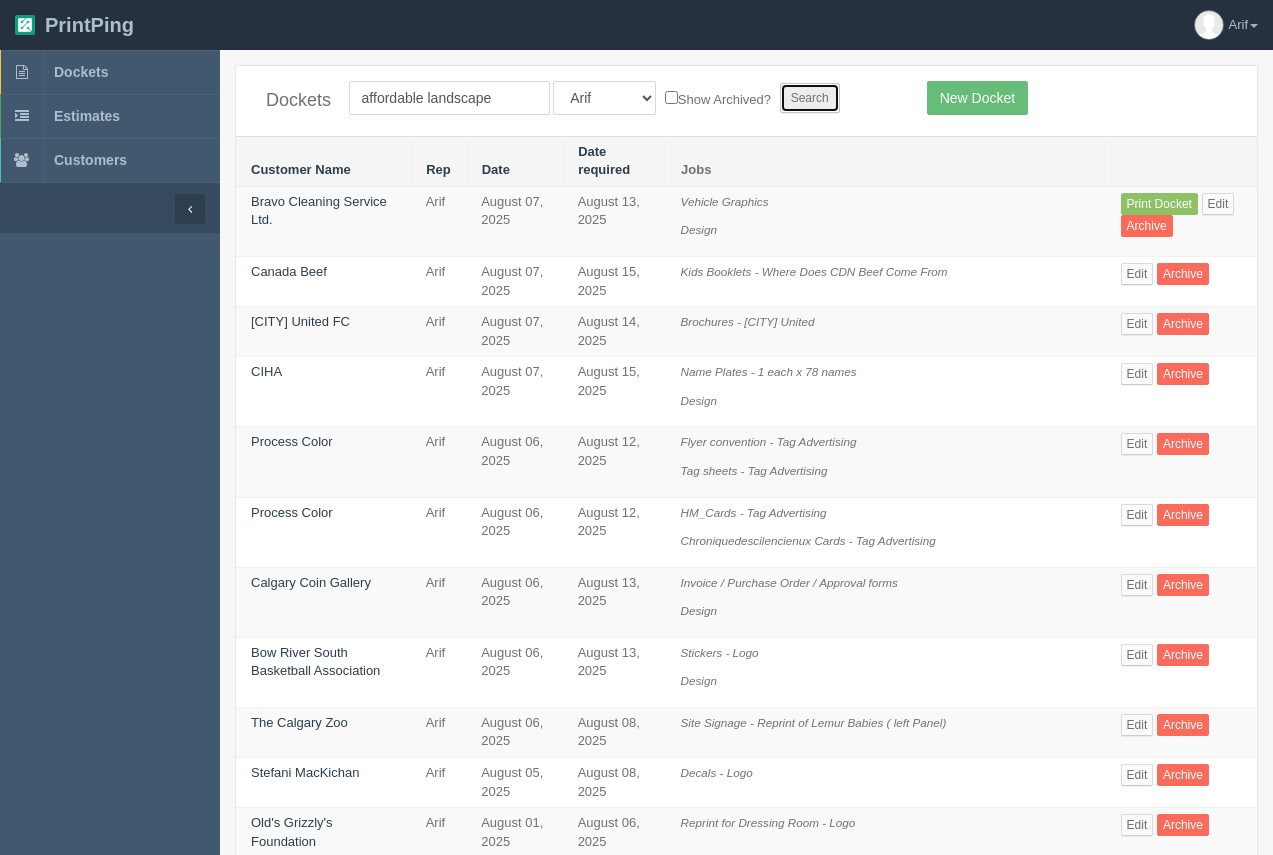 click on "Search" at bounding box center [810, 98] 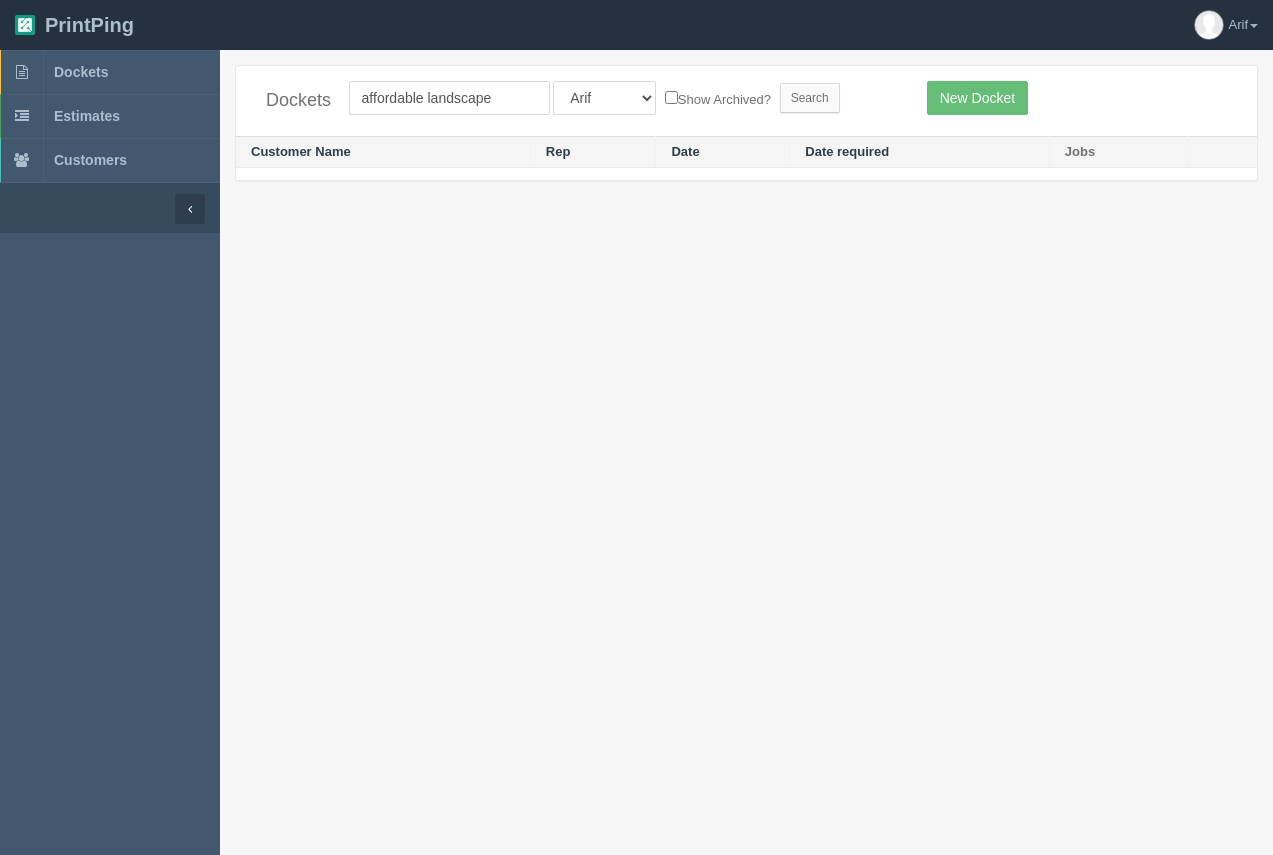 scroll, scrollTop: 0, scrollLeft: 0, axis: both 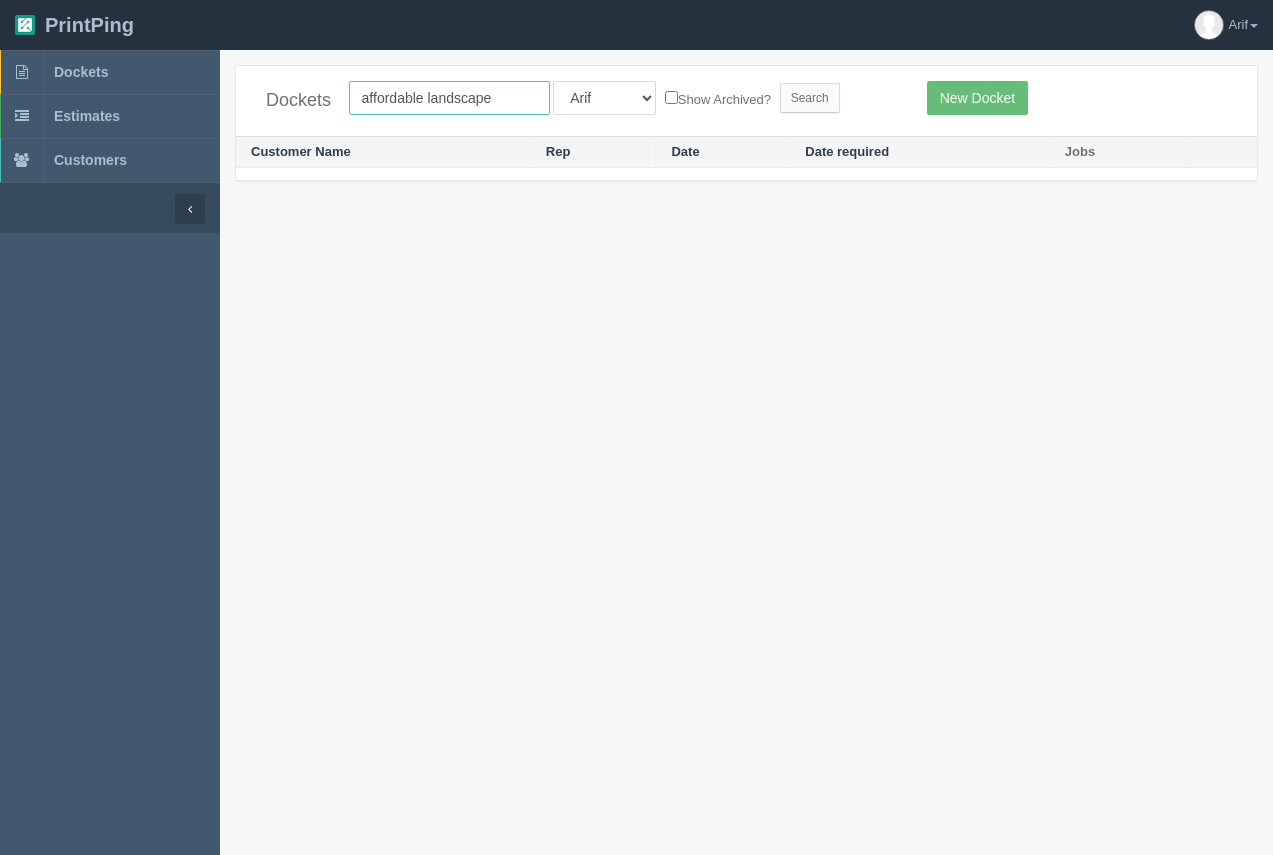 drag, startPoint x: 533, startPoint y: 105, endPoint x: 428, endPoint y: 81, distance: 107.70794 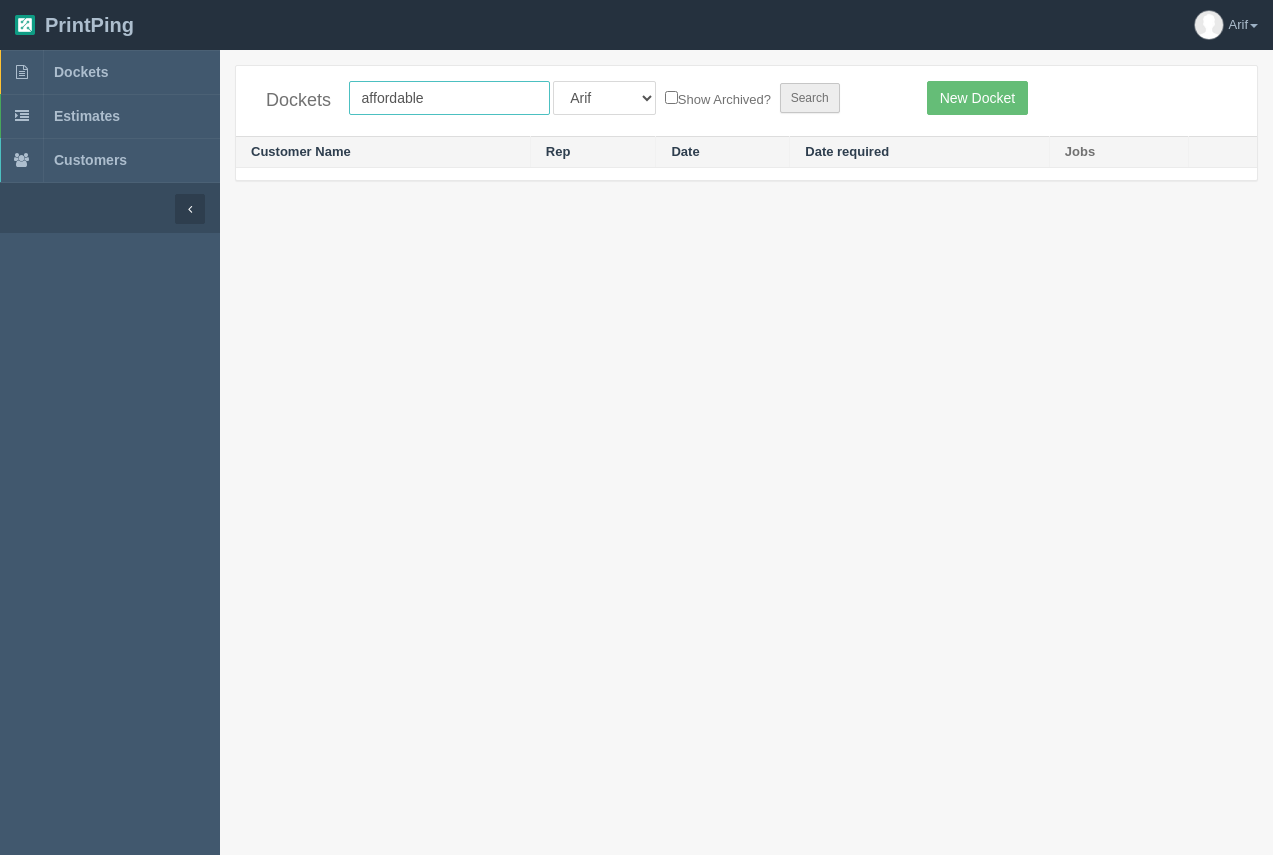 type on "affordable" 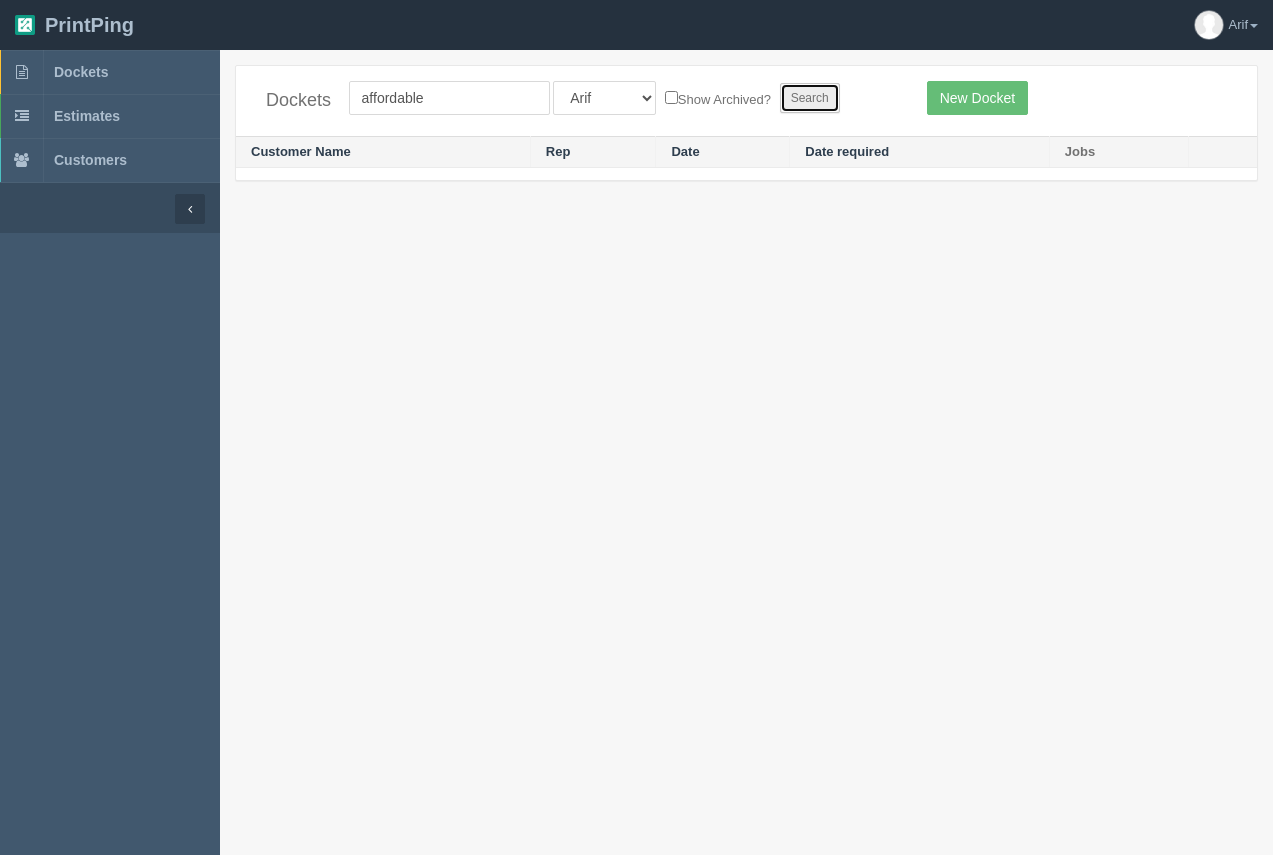 click on "Search" at bounding box center [810, 98] 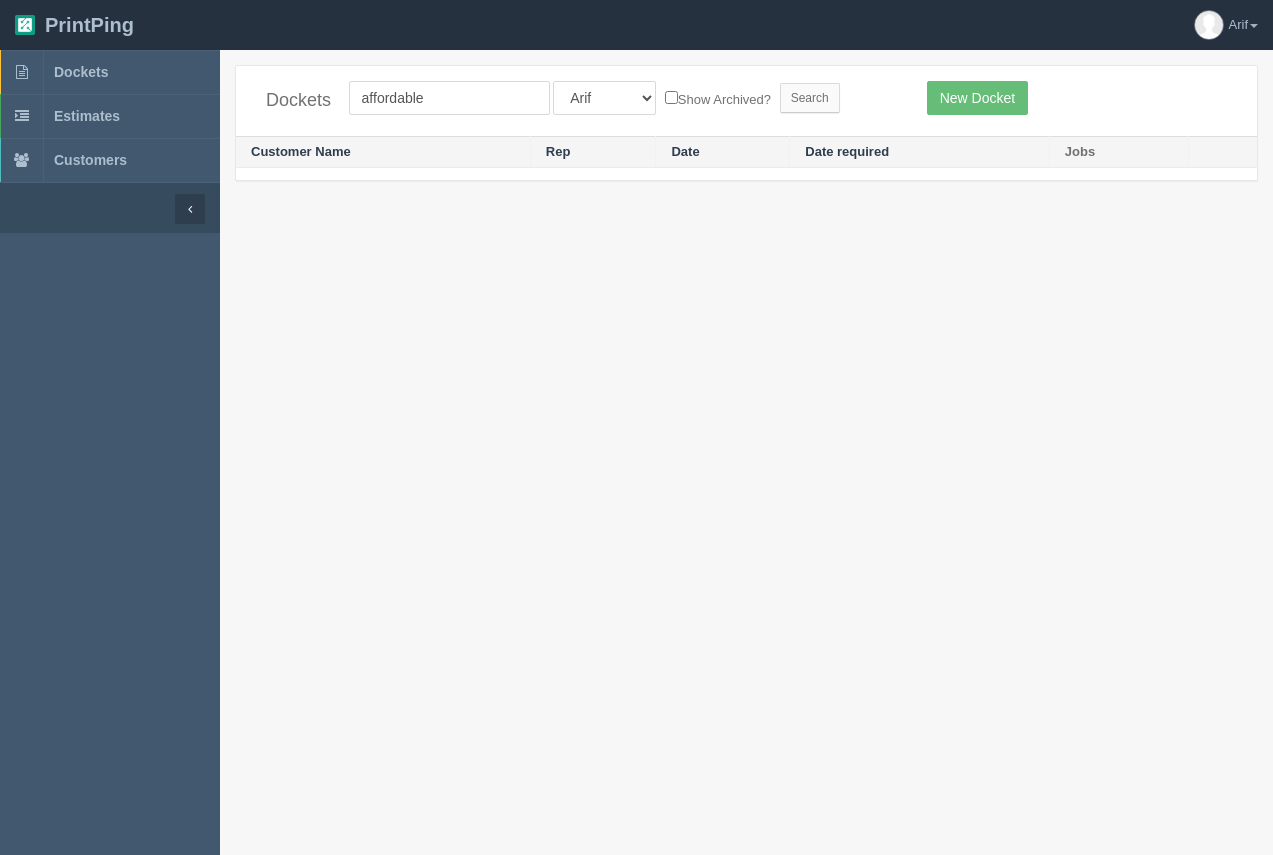 scroll, scrollTop: 0, scrollLeft: 0, axis: both 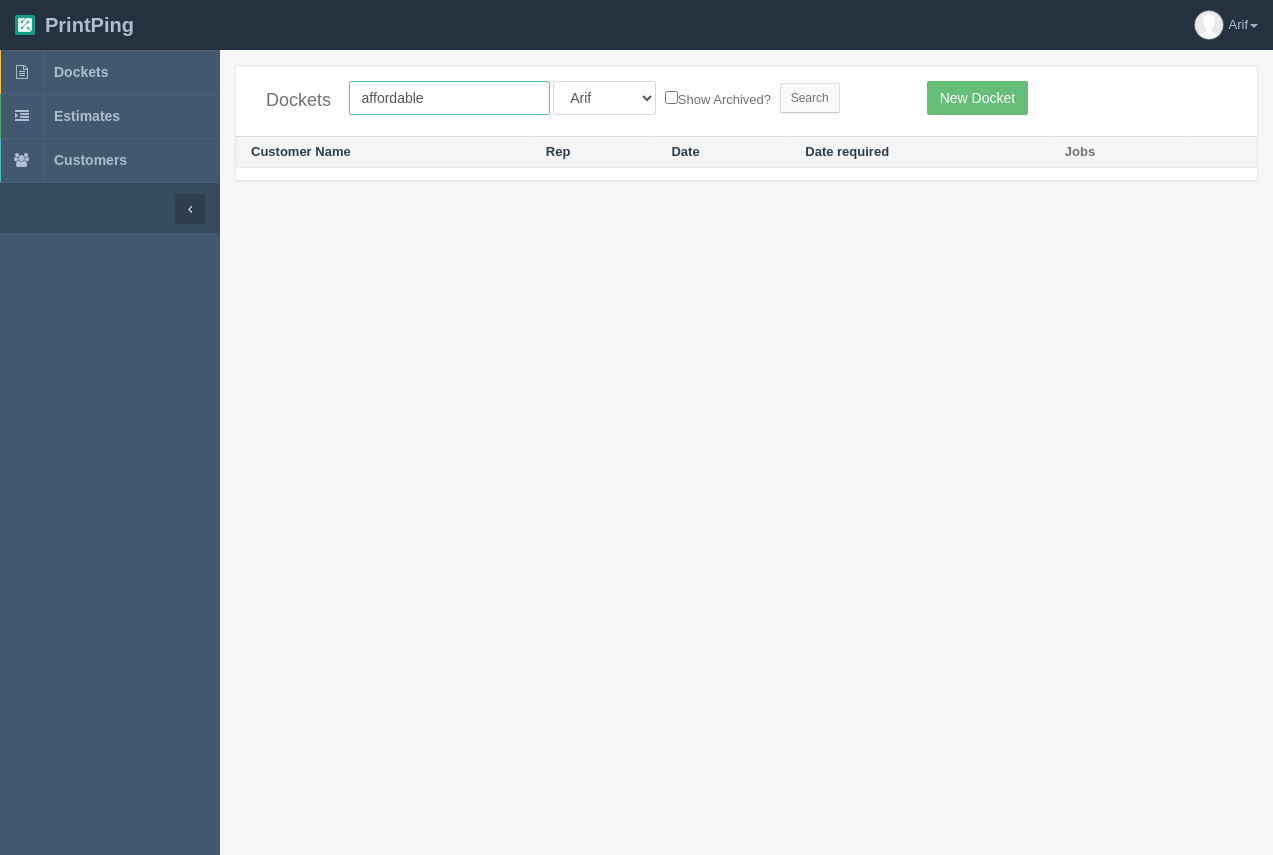 drag, startPoint x: 437, startPoint y: 105, endPoint x: 298, endPoint y: 97, distance: 139.23003 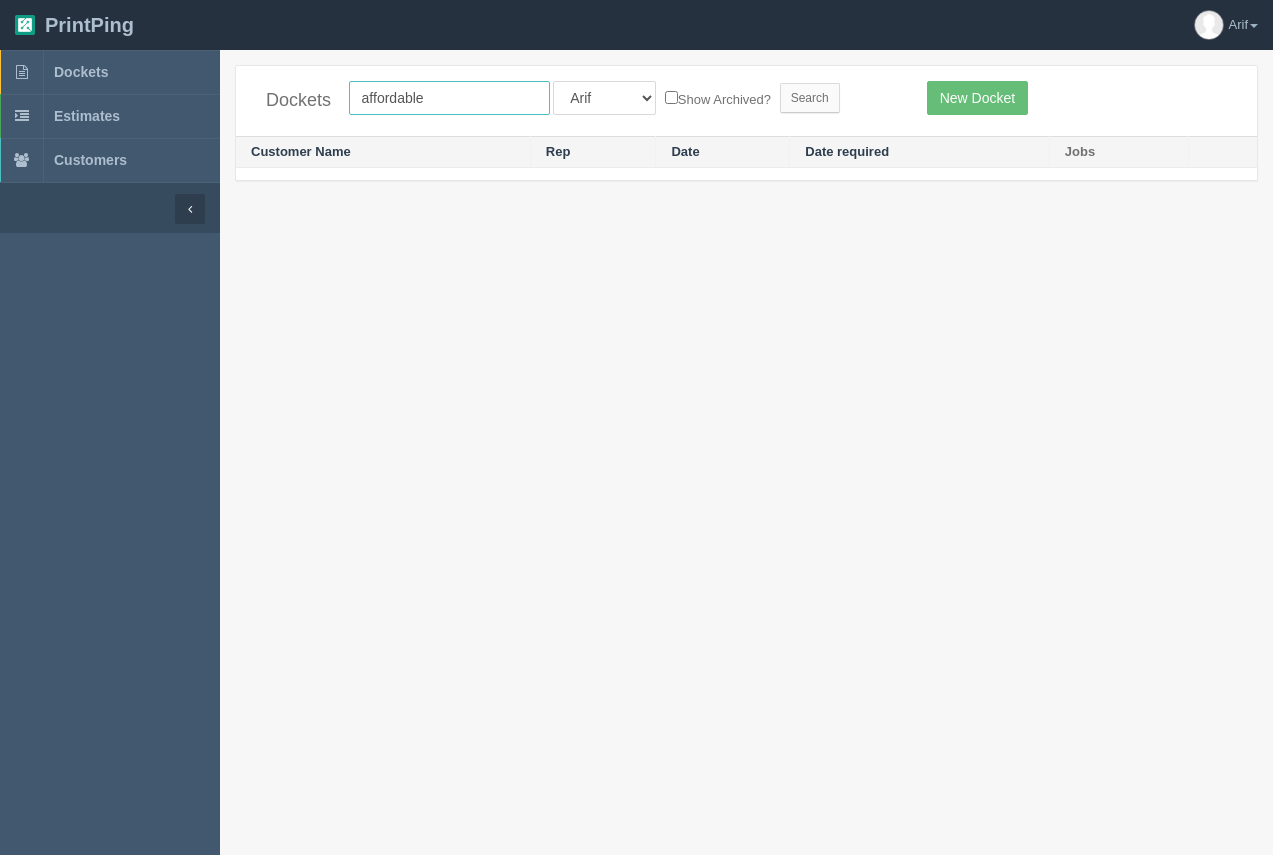 click on "Dockets
affordable
All Users
[FIRST]
[FIRST] [LAST]
[FIRST]
[FIRST]
[FIRST]
[FIRST]
[FIRST]
[FIRST]
[CITY]
[FIRST]
[FIRST]
[FIRST]
[FIRST]
[FIRST]
[FIRST]
[FIRST]
[FIRST]
[FIRST]
[FIRST]
[FIRST]
[FIRST]
[FIRST]
[FIRST]
[FIRST]
Show Archived?
Search
New Docket" at bounding box center (746, 101) 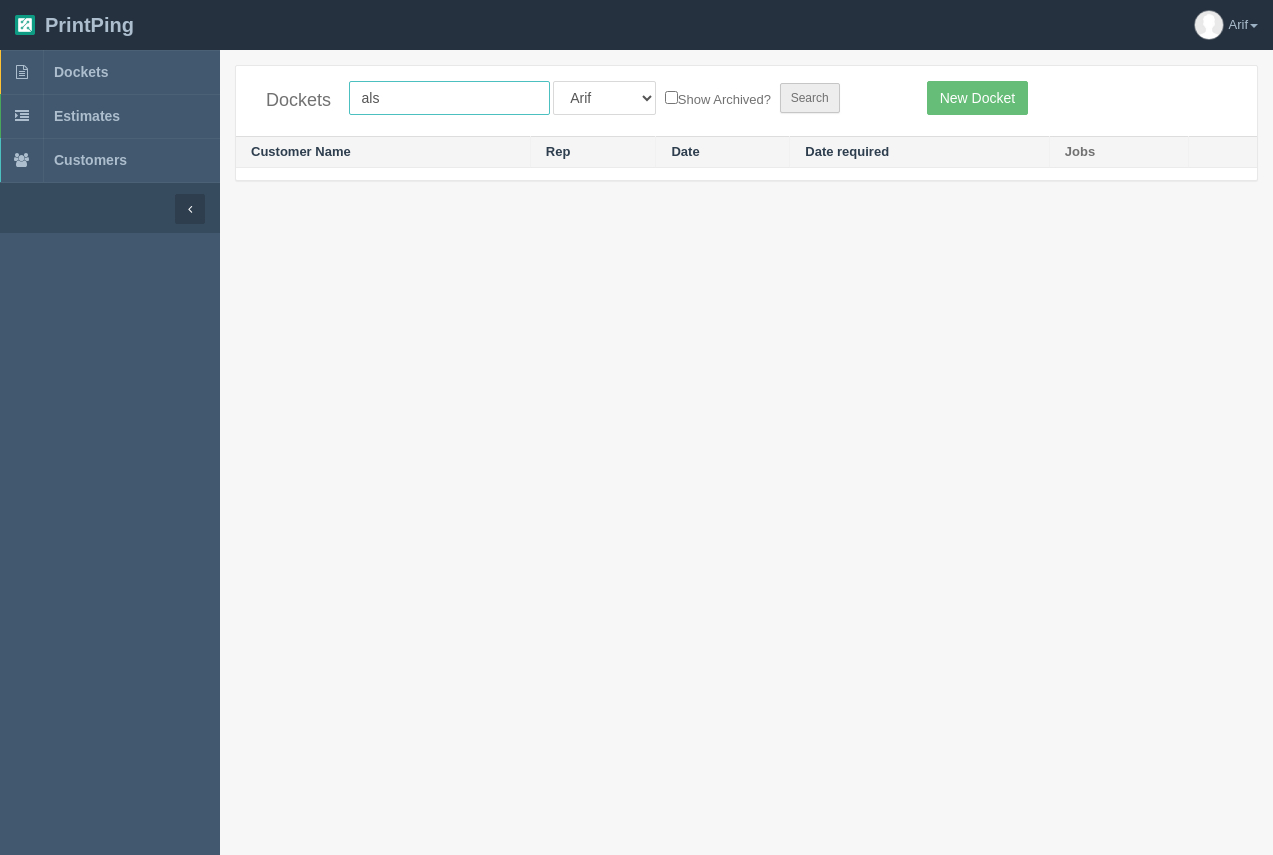 type on "als" 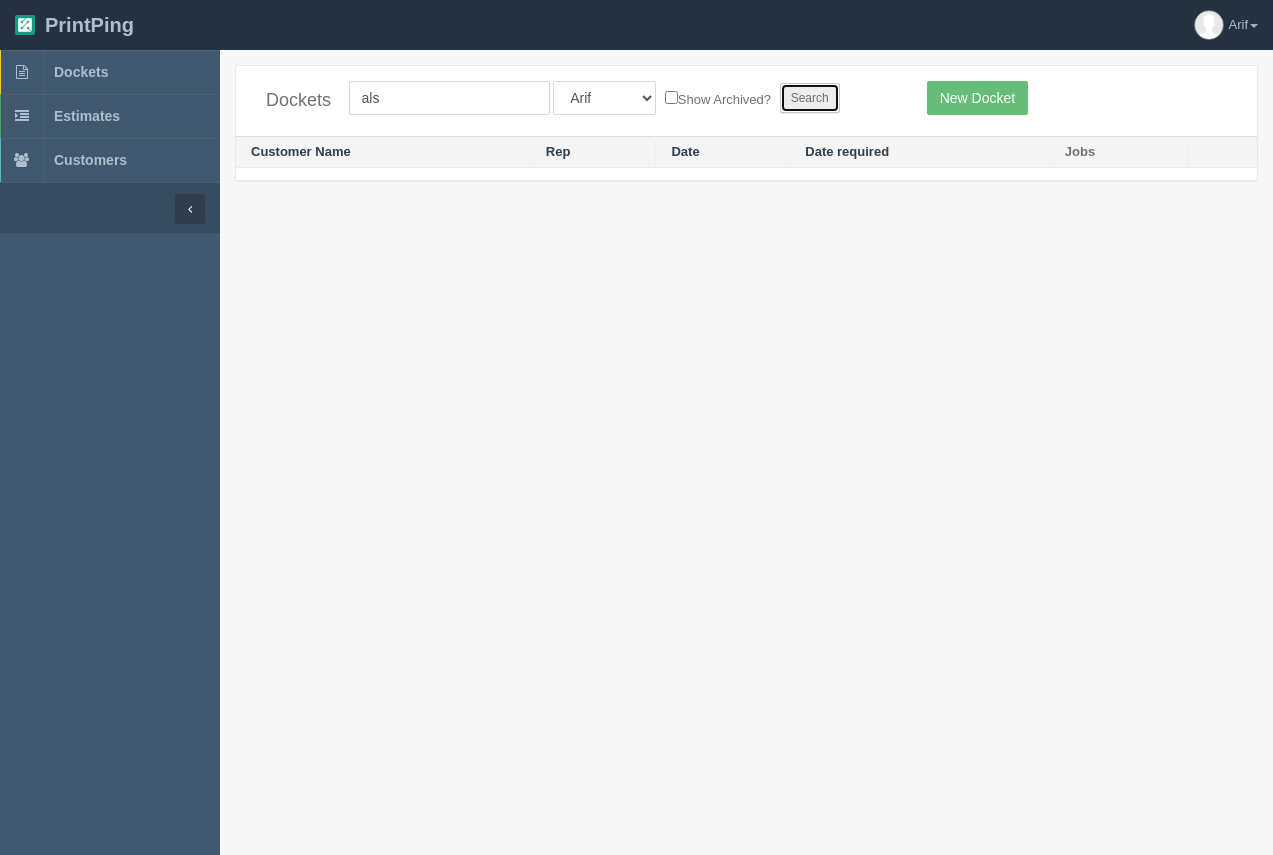 click on "Search" at bounding box center [810, 98] 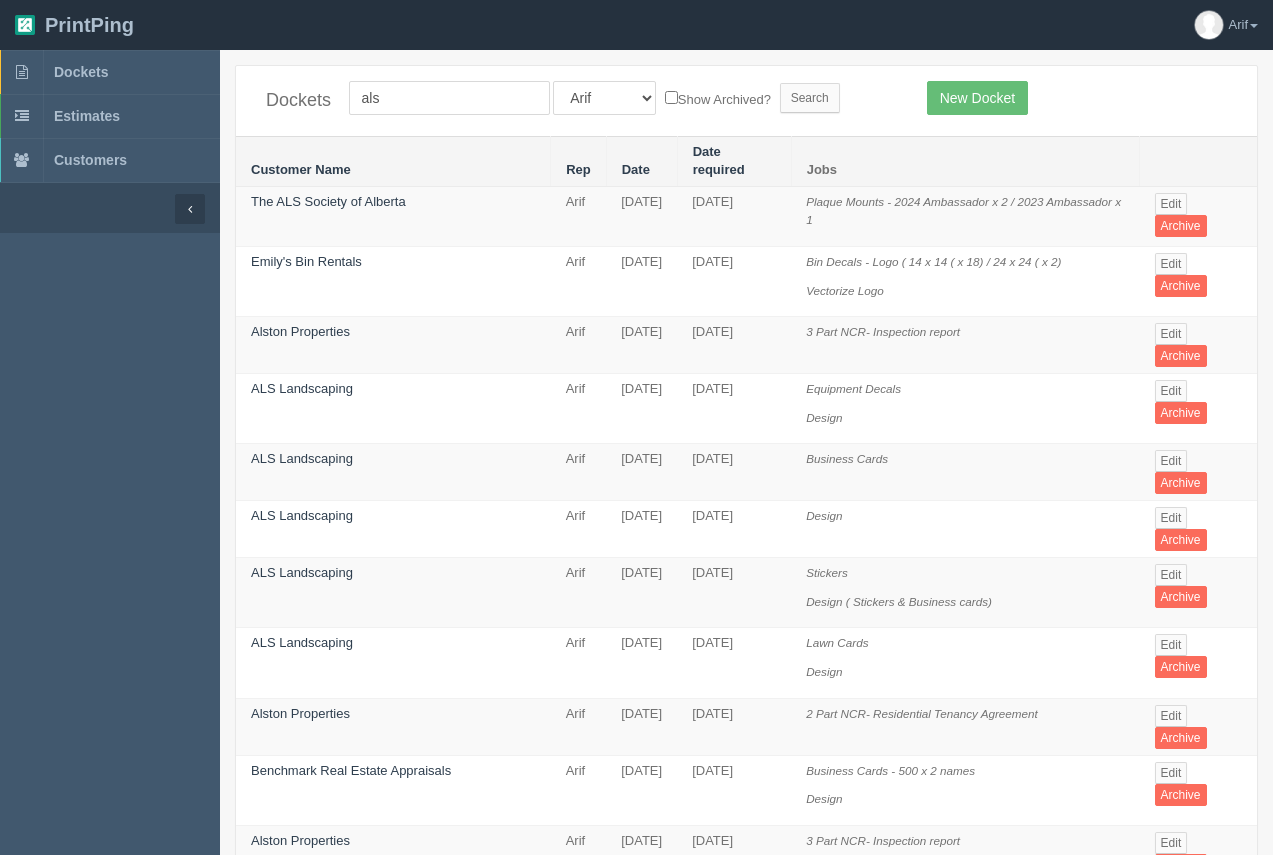 scroll, scrollTop: 0, scrollLeft: 0, axis: both 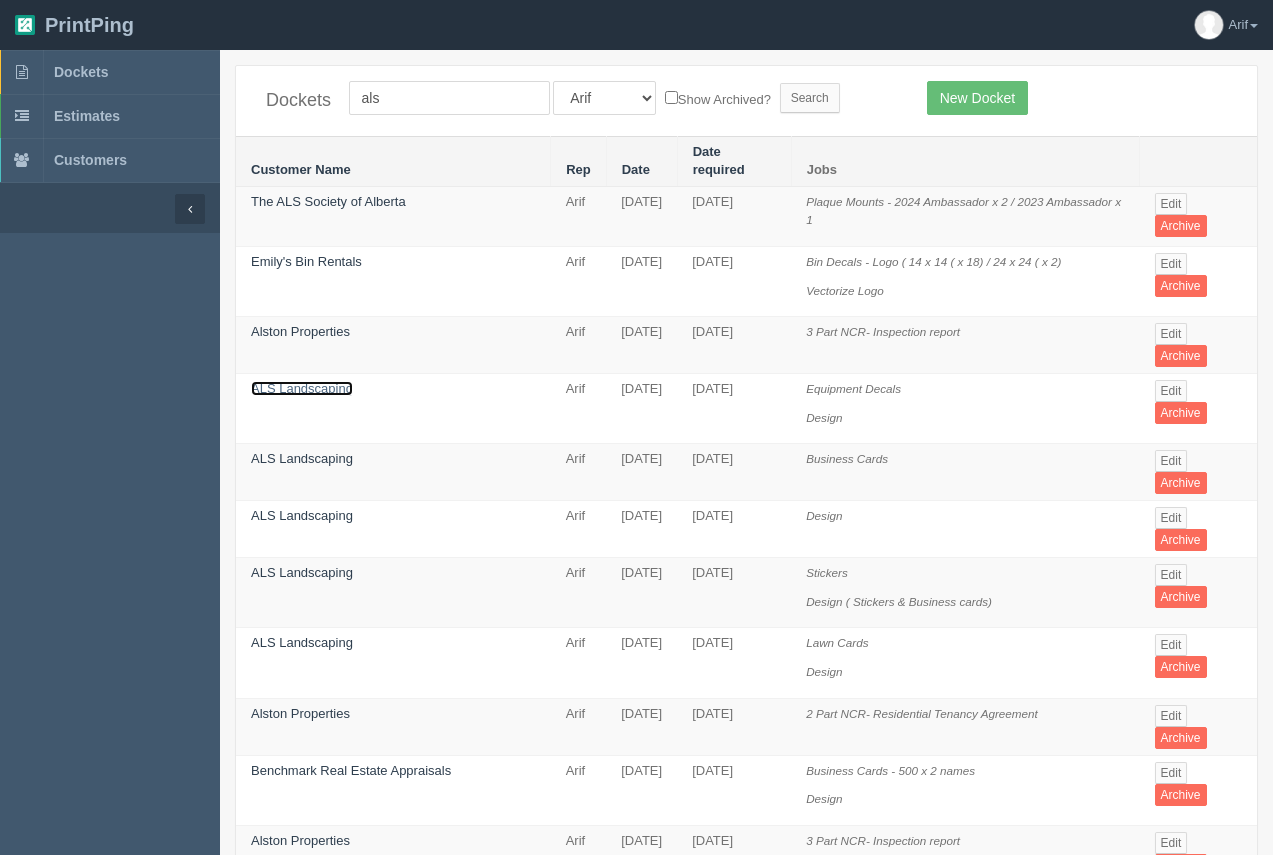 click on "ALS Landscaping" at bounding box center (302, 388) 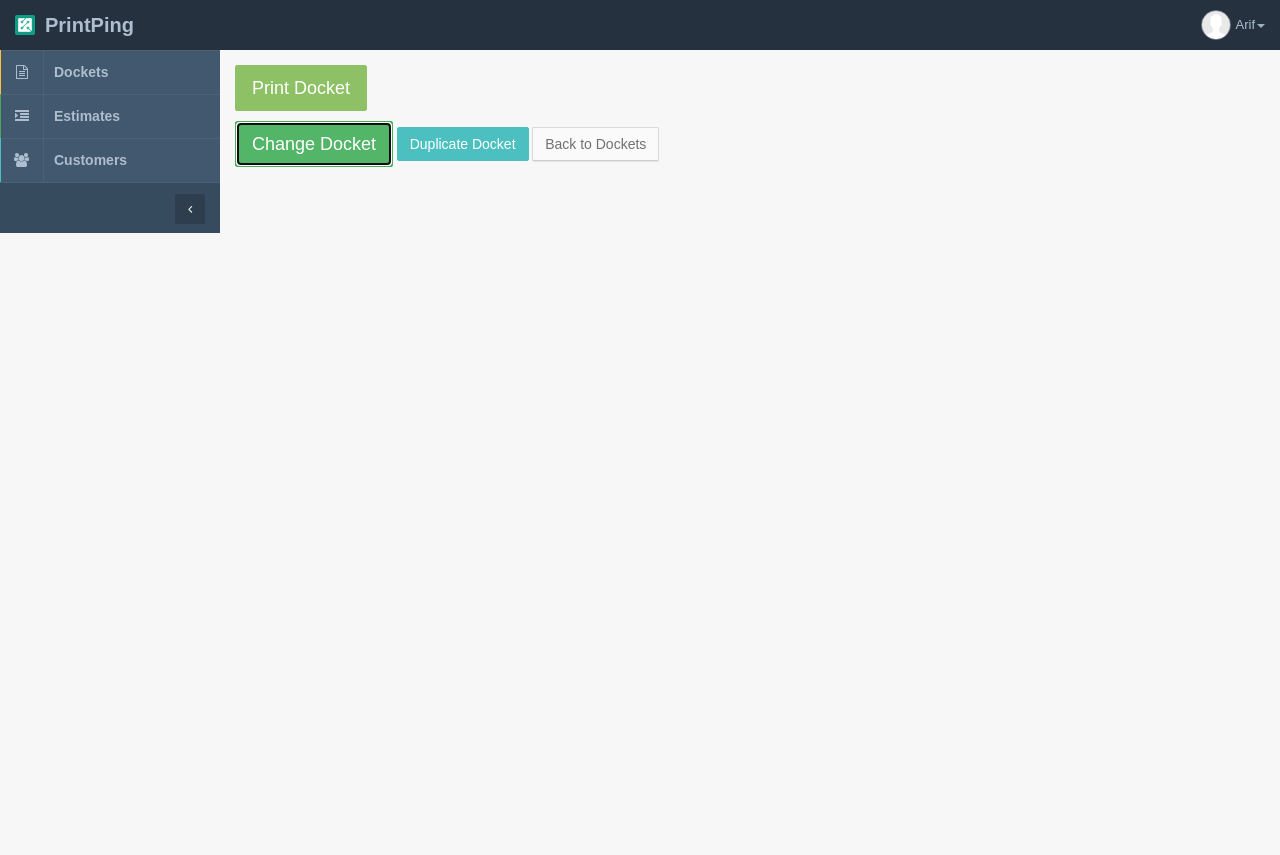 click on "Change Docket" at bounding box center (314, 144) 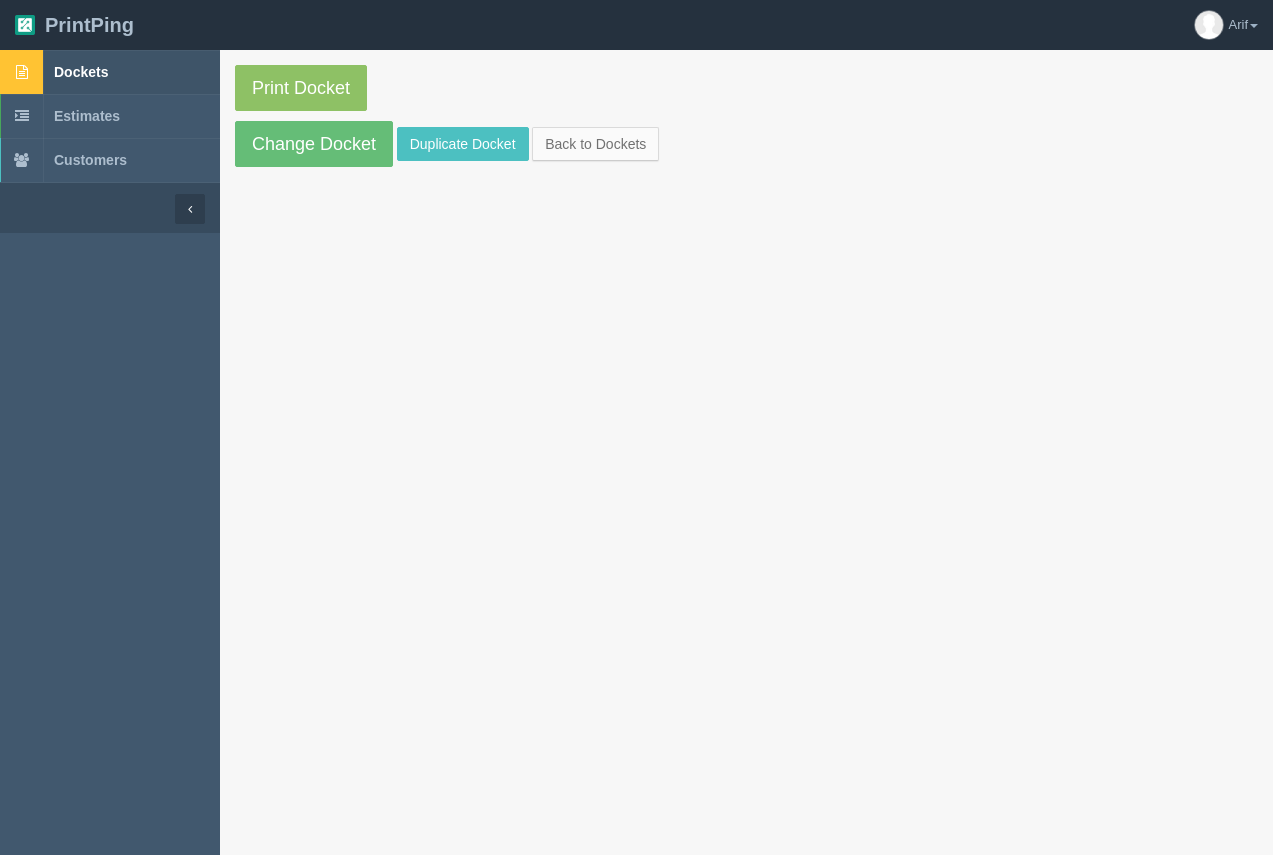 scroll, scrollTop: 0, scrollLeft: 0, axis: both 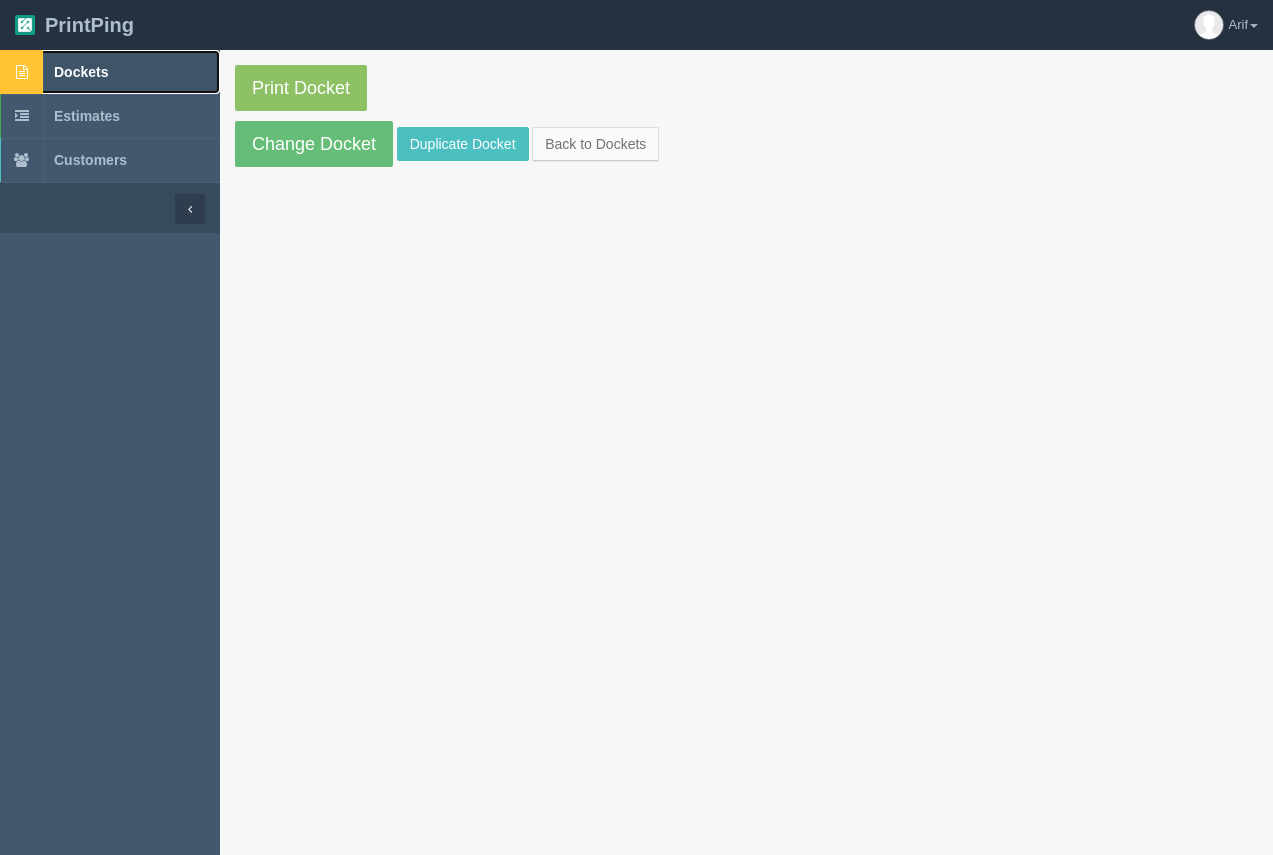 click on "Dockets" at bounding box center (110, 72) 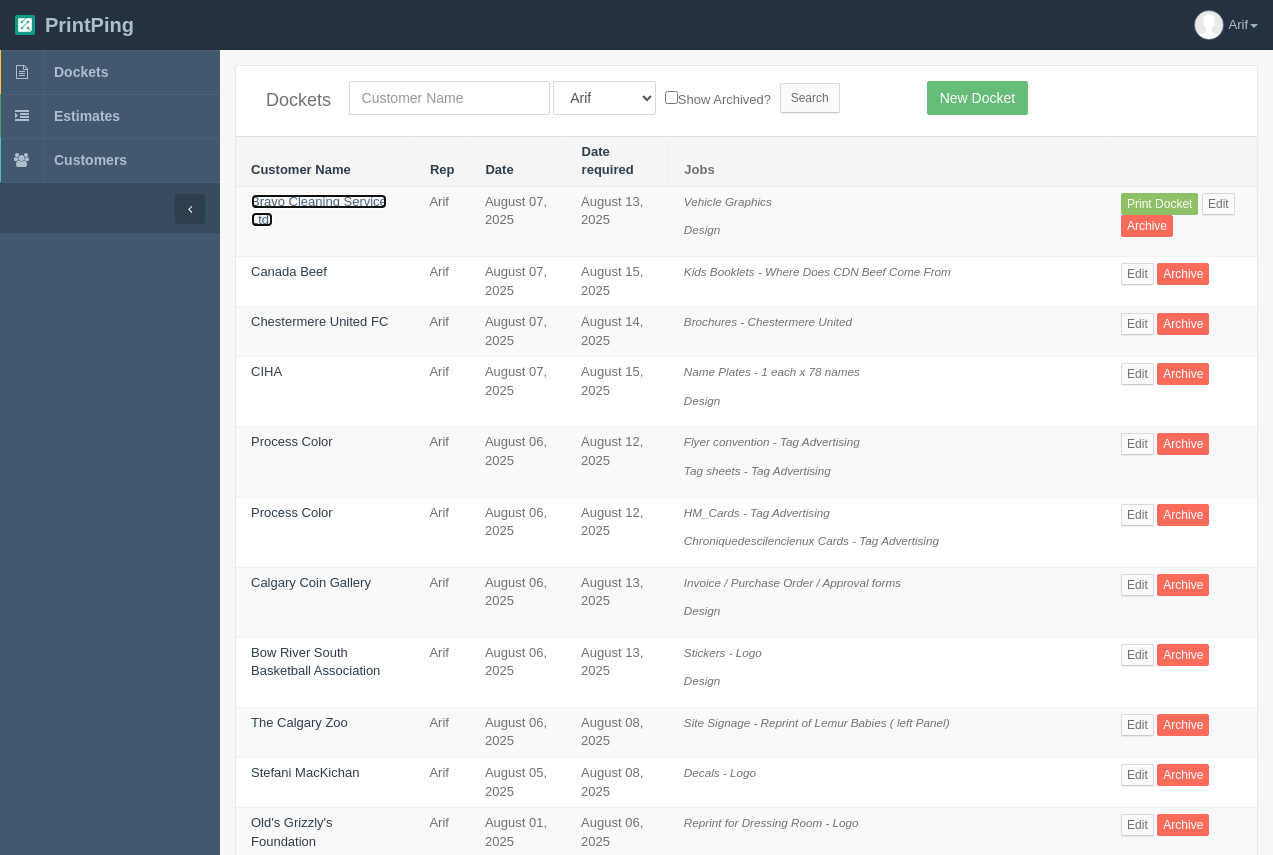 click on "Bravo Cleaning Service Ltd." at bounding box center (319, 211) 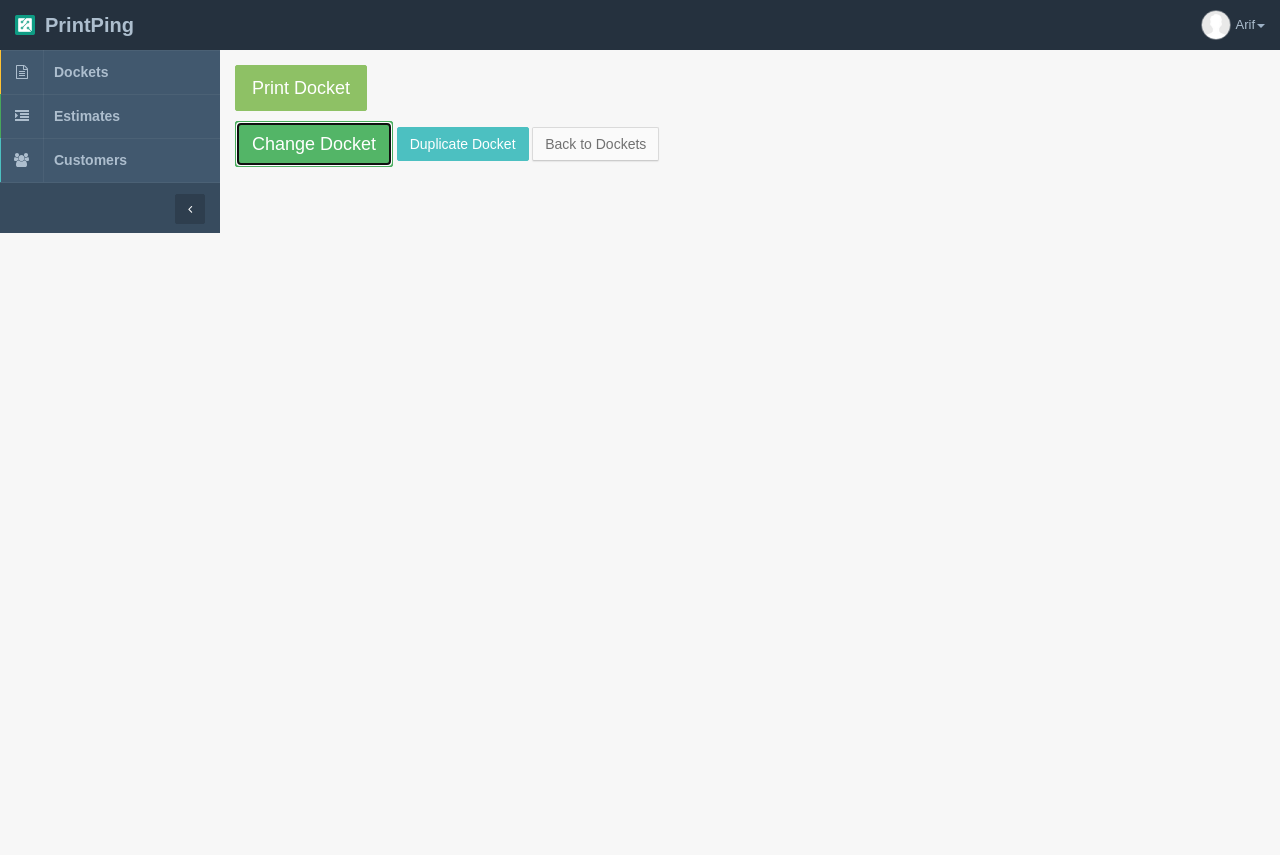 click on "Change Docket" at bounding box center (314, 144) 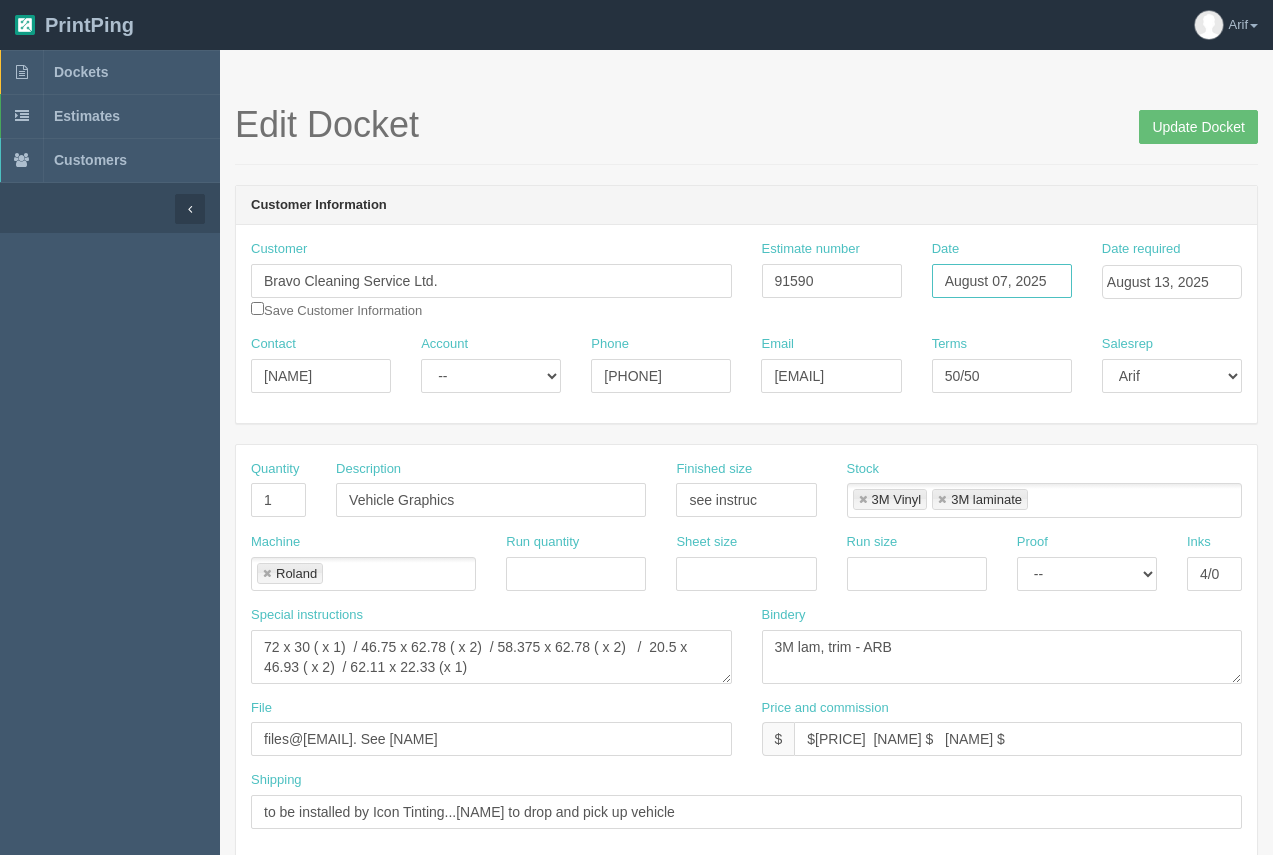 click on "August 07, 2025" at bounding box center [1002, 281] 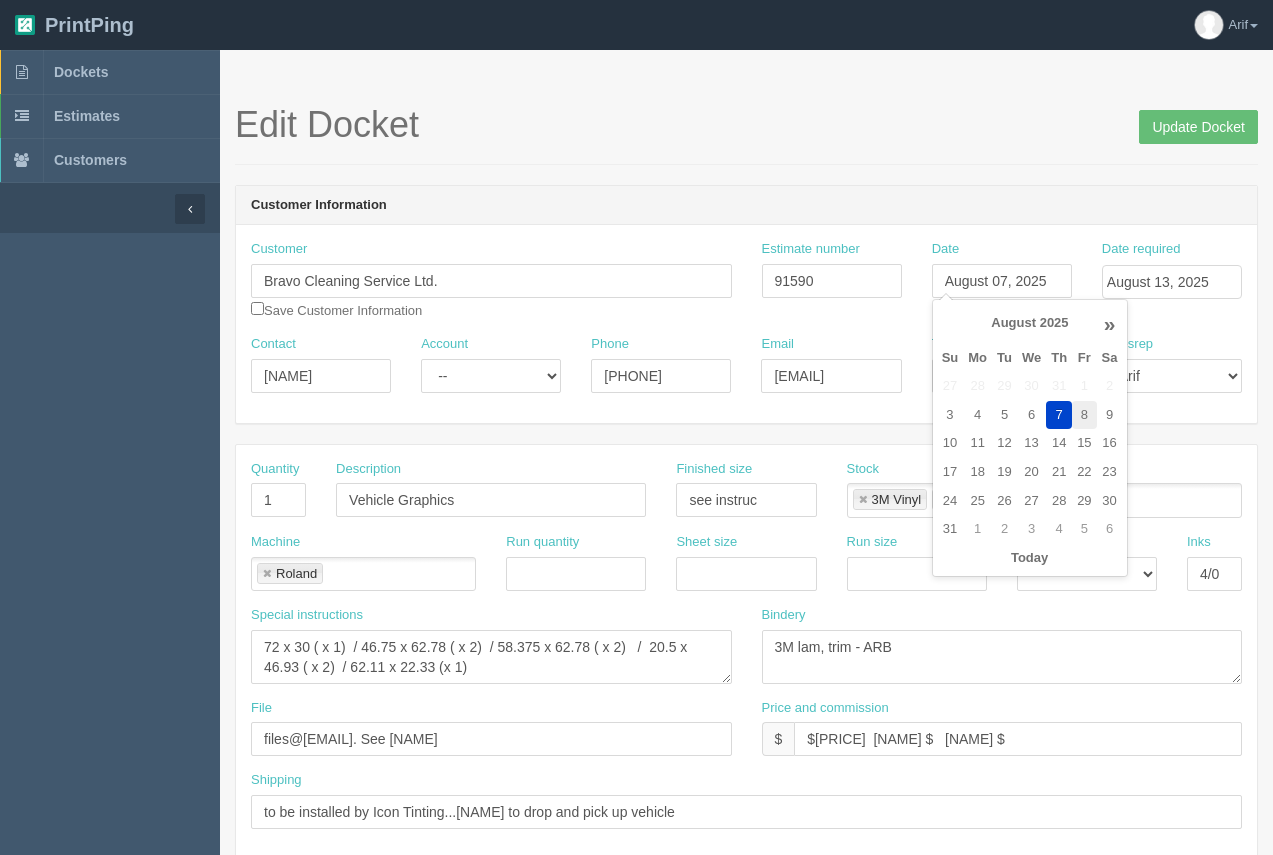 click on "8" at bounding box center (1084, 415) 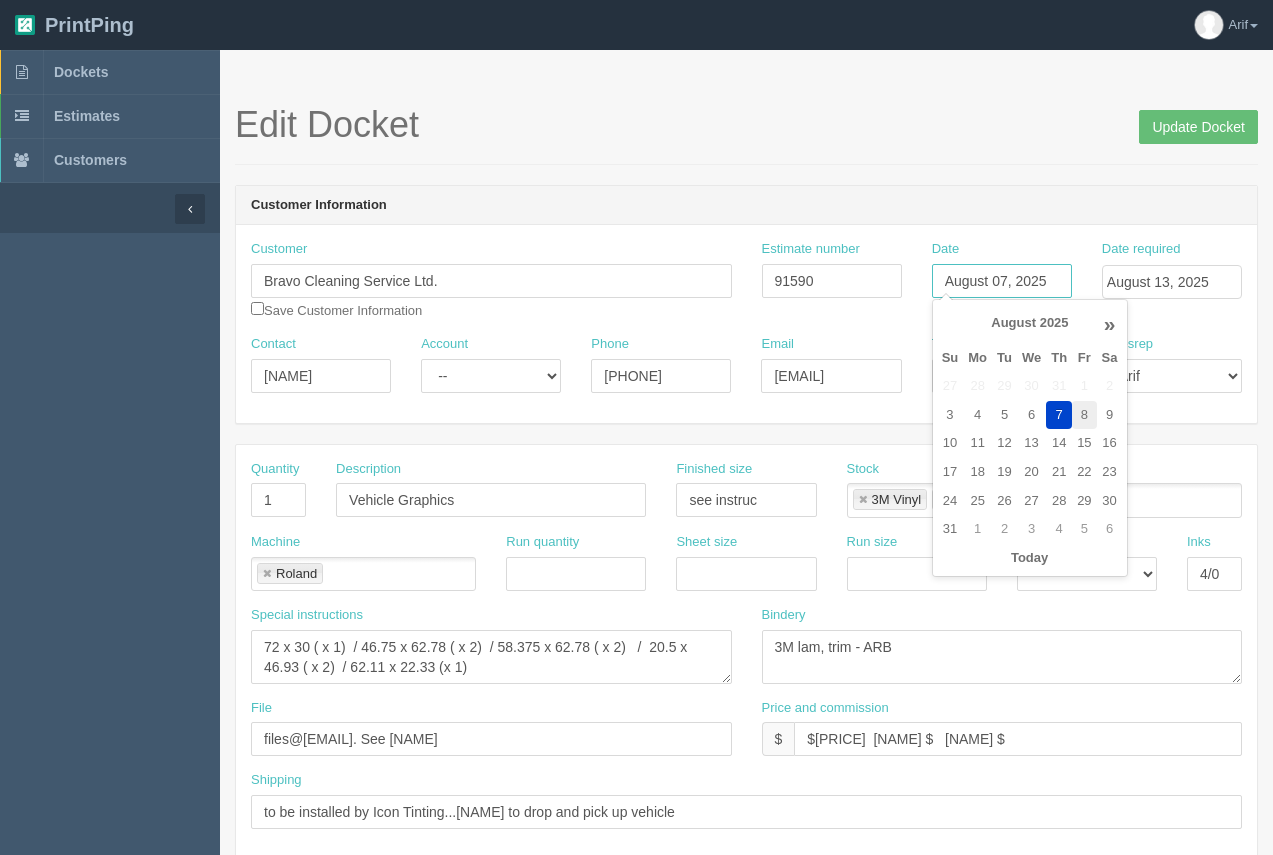 type on "August 8, 2025" 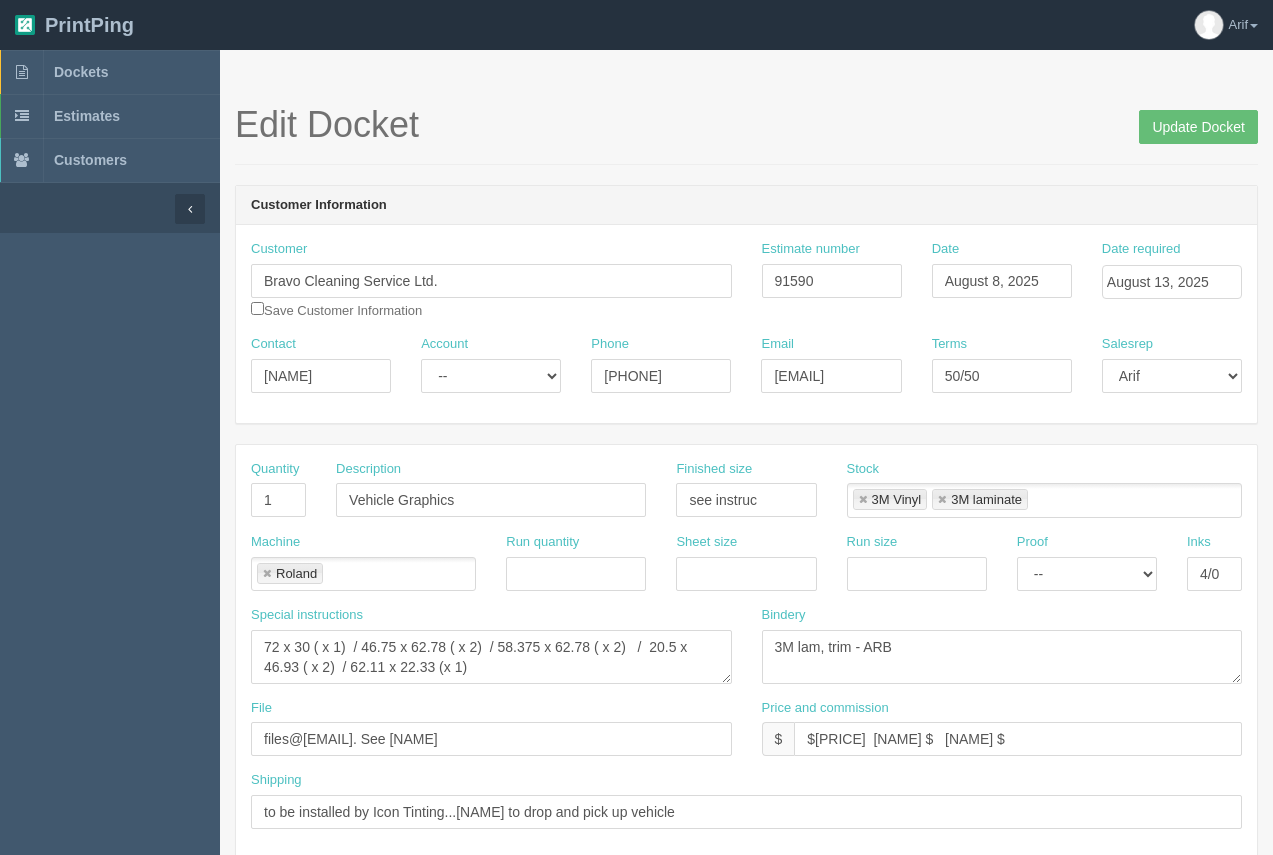 drag, startPoint x: 935, startPoint y: 166, endPoint x: 945, endPoint y: 168, distance: 10.198039 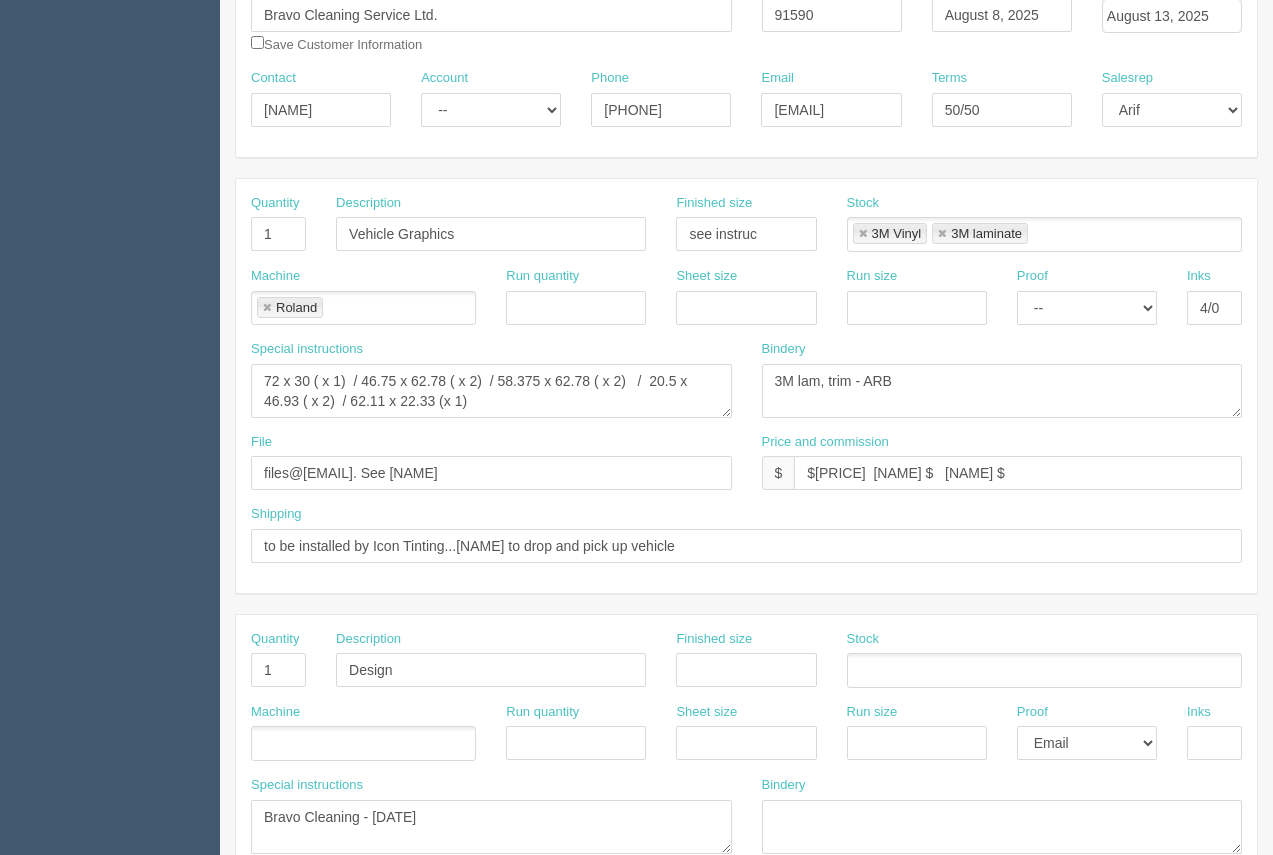 scroll, scrollTop: 292, scrollLeft: 0, axis: vertical 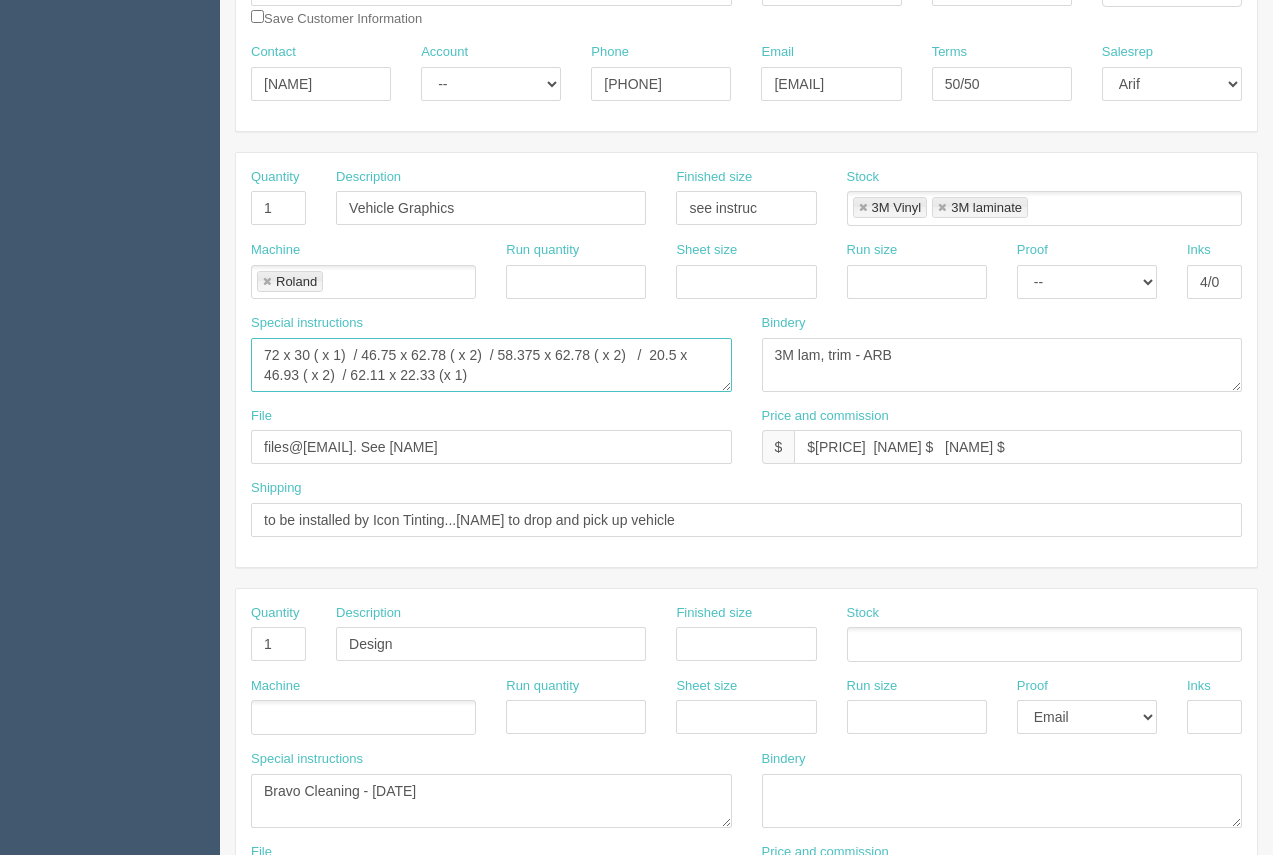 click on "72 x 30 ( x 1)  / 46.75 x 62.78 ( x 2)  / 58.375 x 62.78 ( x 2)   /  20.5 x 46.93 ( x 2)  / 62.11 x 22.33 (x 1)" at bounding box center [491, 365] 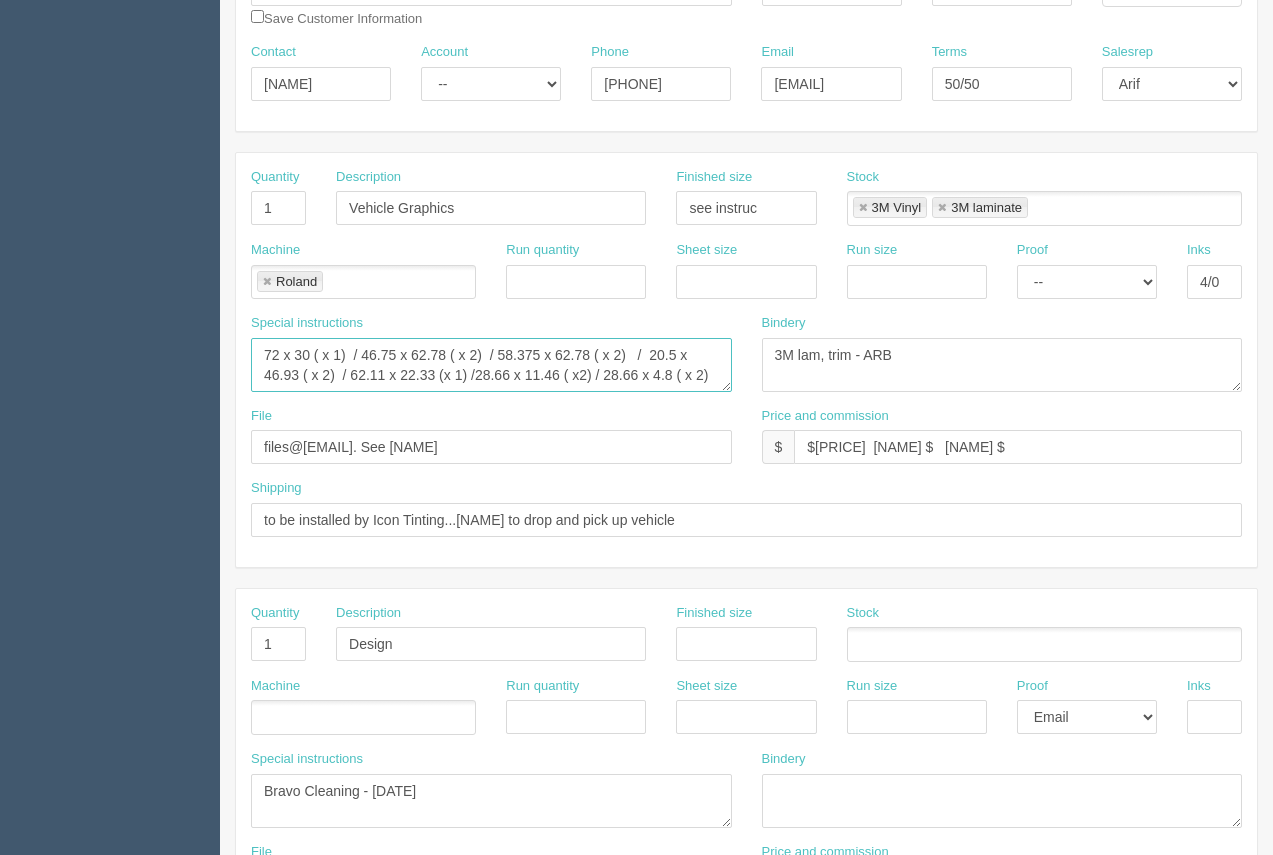 click on "72 x 30 ( x 1)  / 46.75 x 62.78 ( x 2)  / 58.375 x 62.78 ( x 2)   /  20.5 x 46.93 ( x 2)  / 62.11 x 22.33 (x 1)" at bounding box center [491, 365] 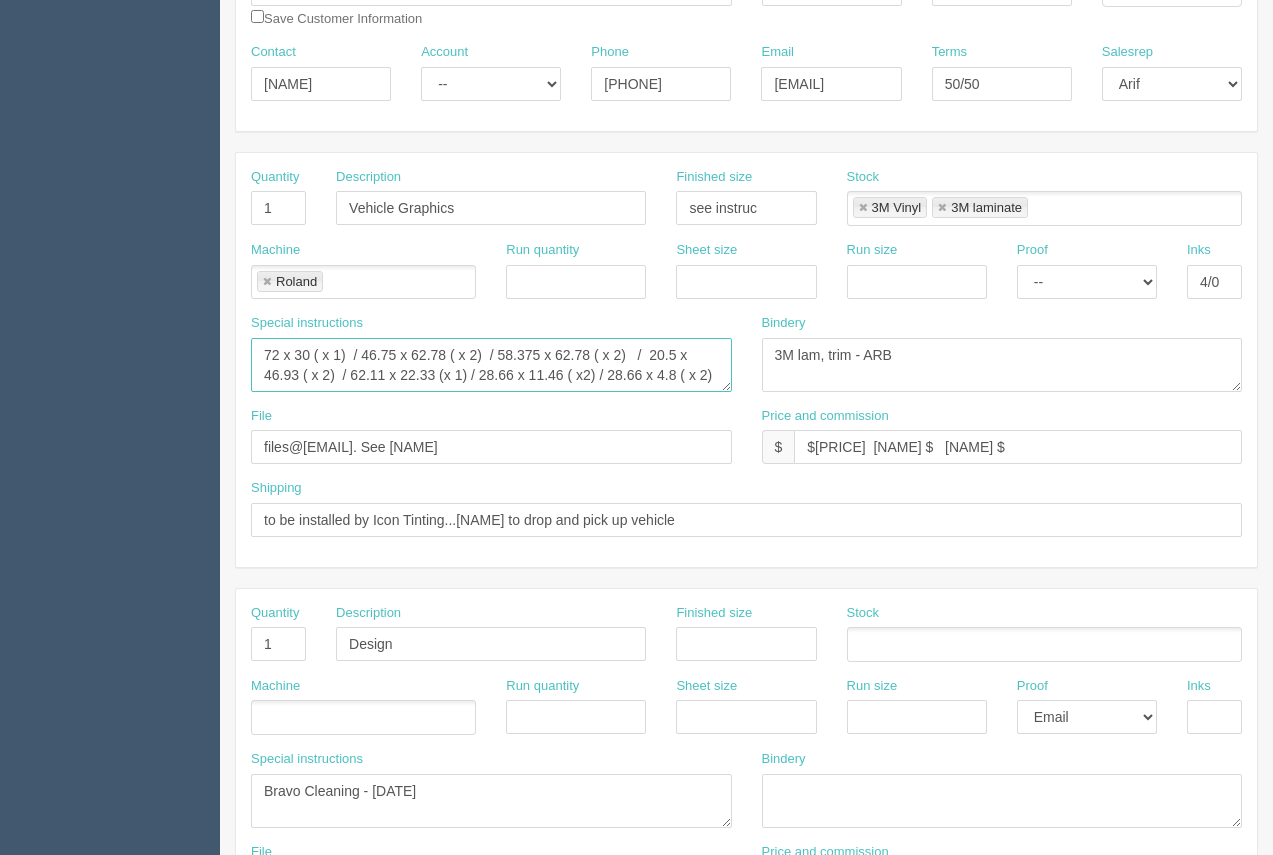 scroll, scrollTop: 191, scrollLeft: 0, axis: vertical 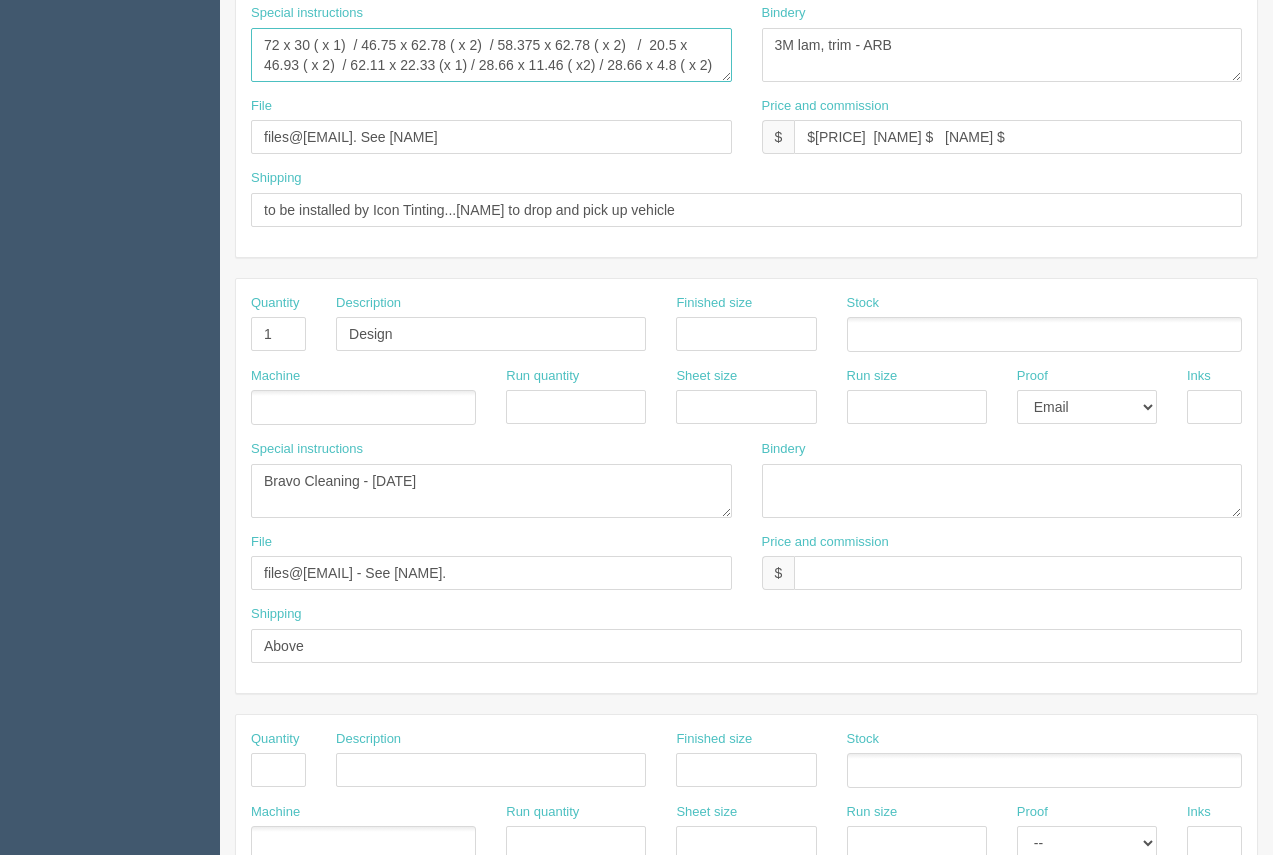 type on "72 x 30 ( x 1)  / 46.75 x 62.78 ( x 2)  / 58.375 x 62.78 ( x 2)   /  20.5 x 46.93 ( x 2)  / 62.11 x 22.33 (x 1) / 28.66 x 11.46 ( x2) / 28.66 x 4.8 ( x 2)" 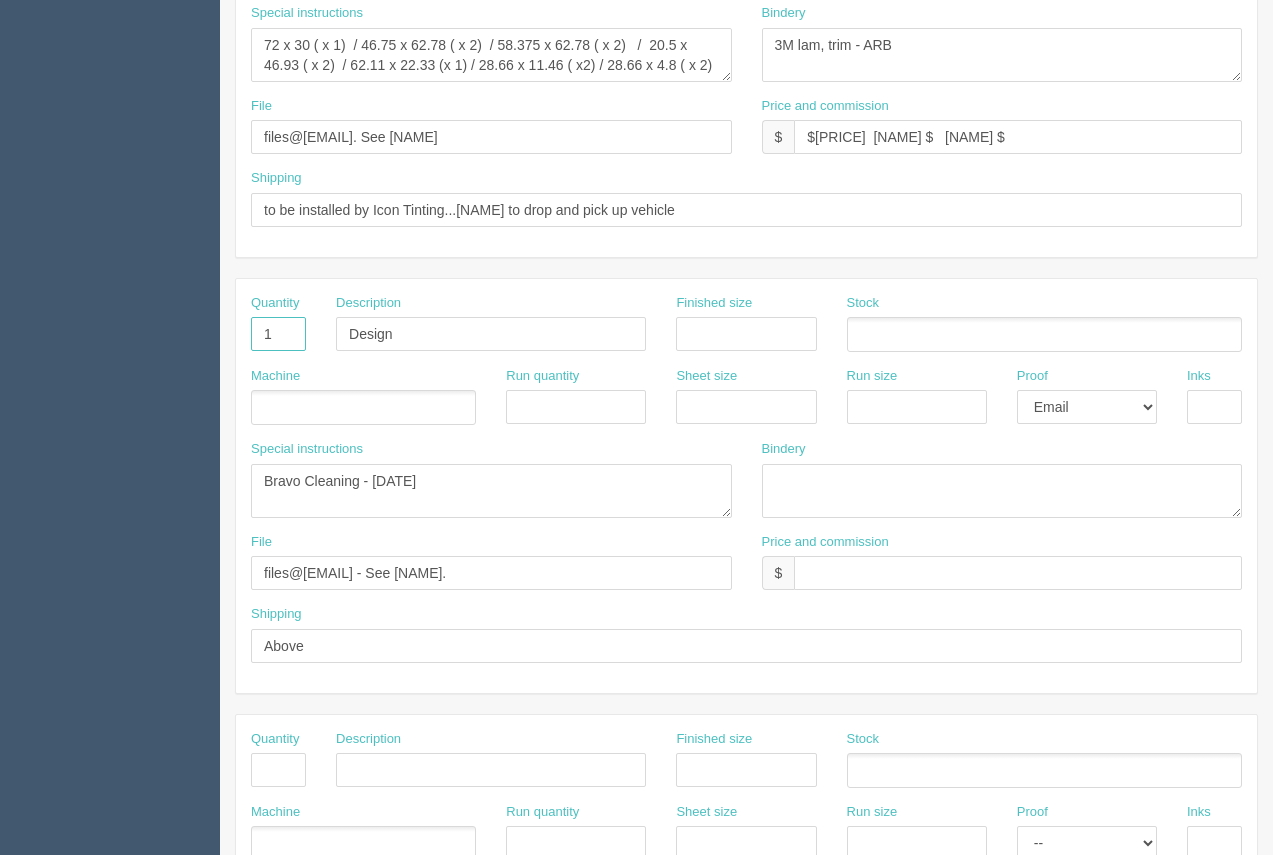 drag, startPoint x: 286, startPoint y: 333, endPoint x: 357, endPoint y: 301, distance: 77.87811 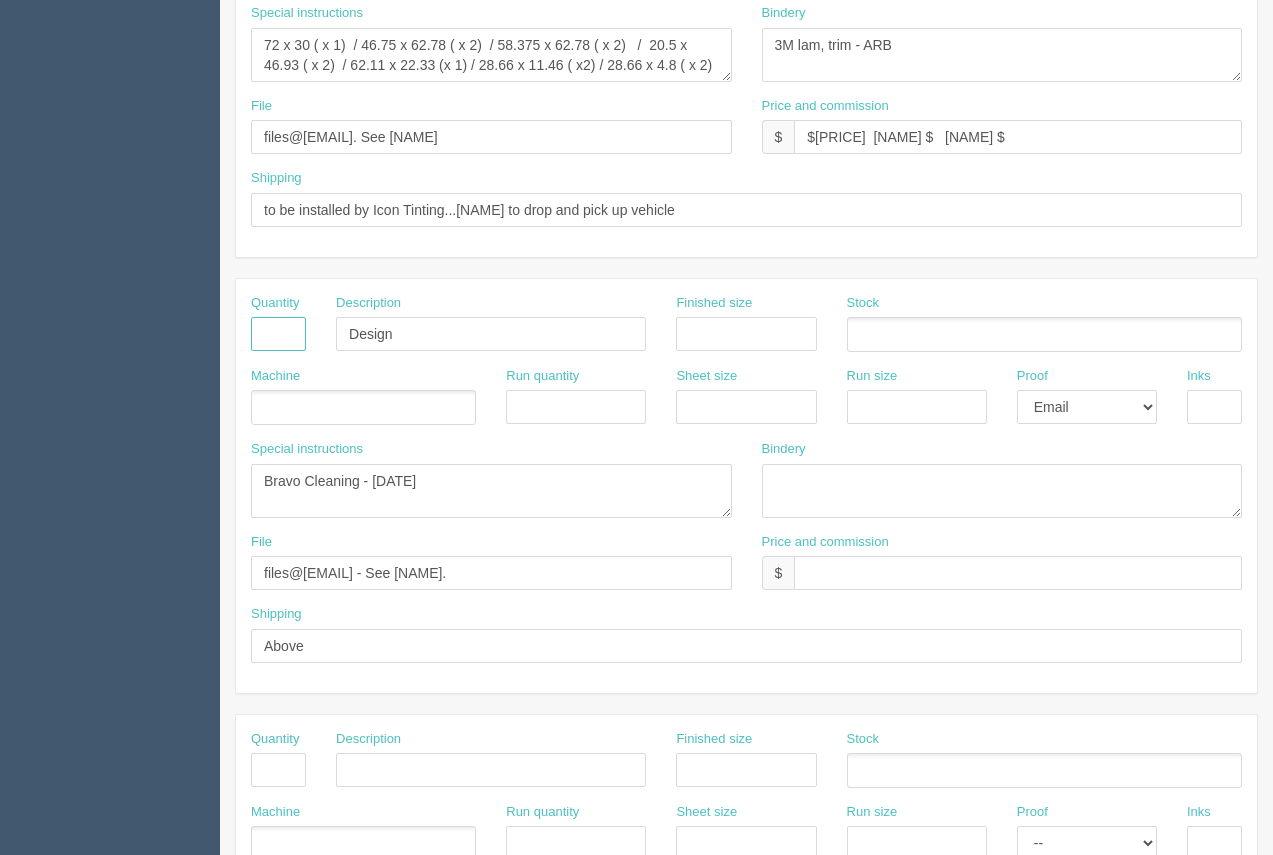 type 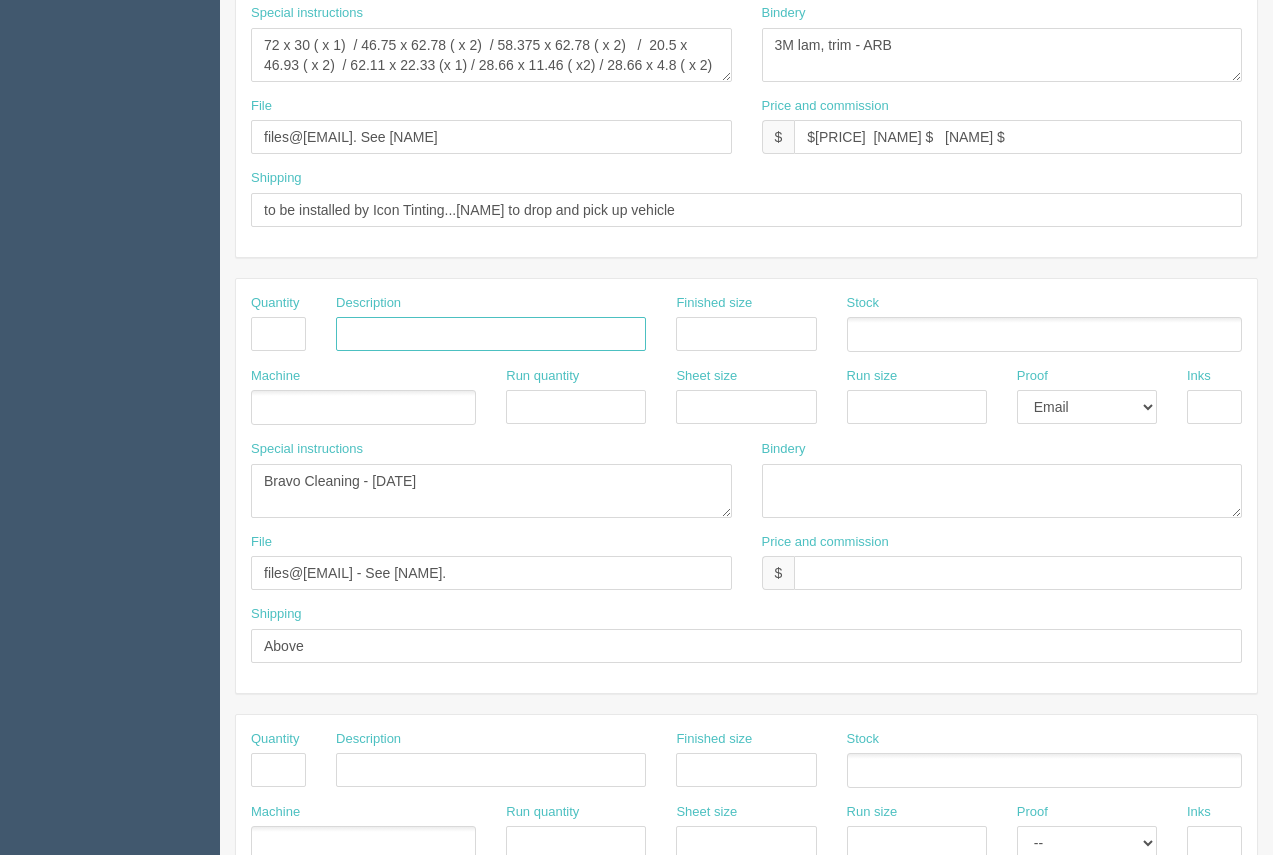 type 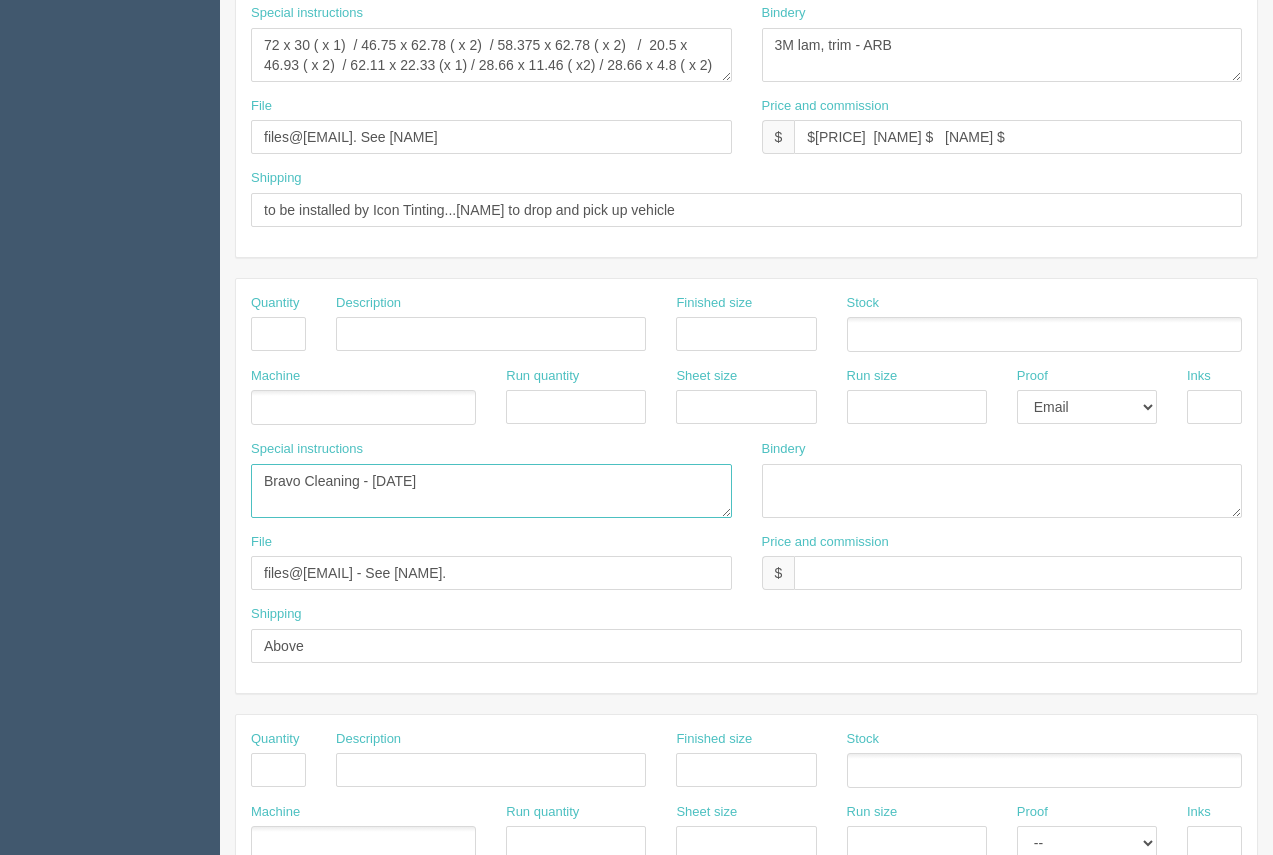 drag, startPoint x: 495, startPoint y: 482, endPoint x: 213, endPoint y: 481, distance: 282.00177 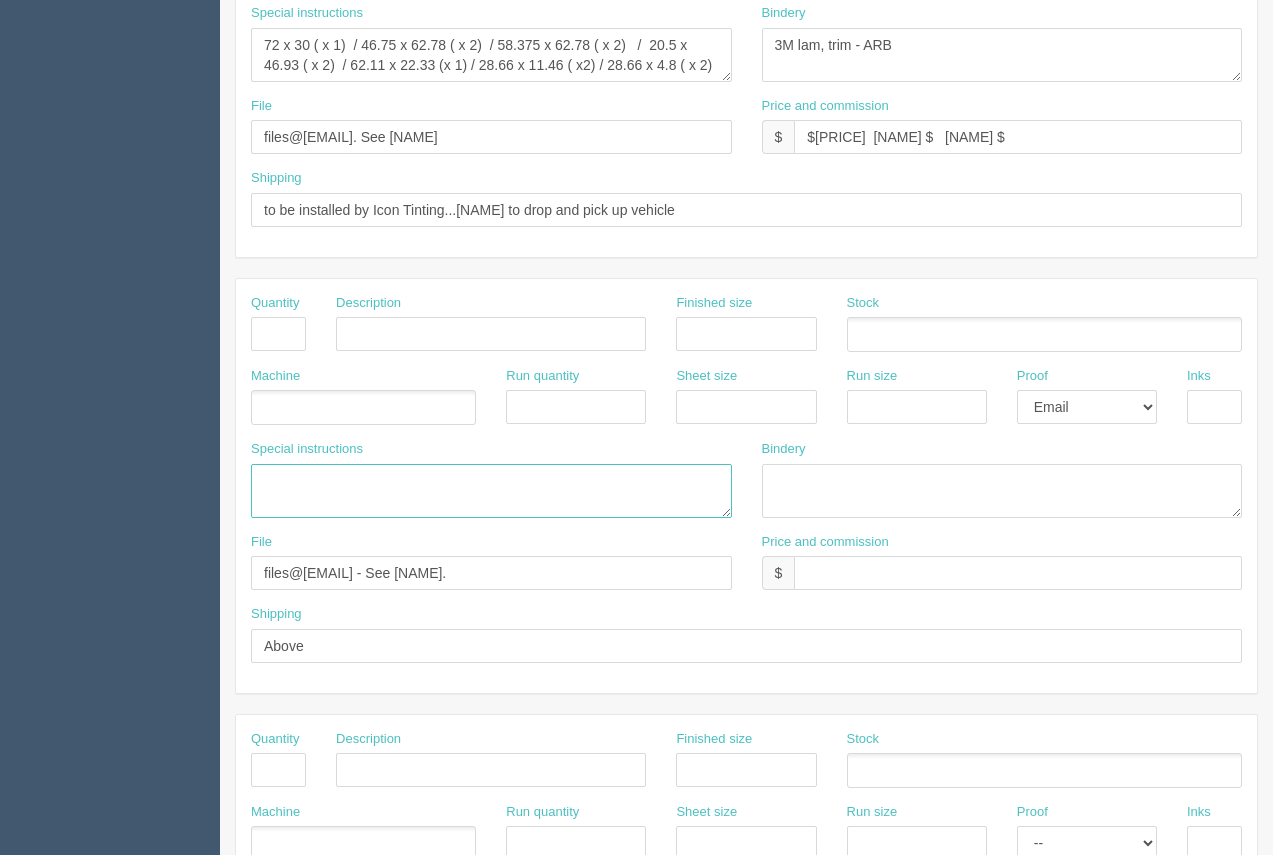 type 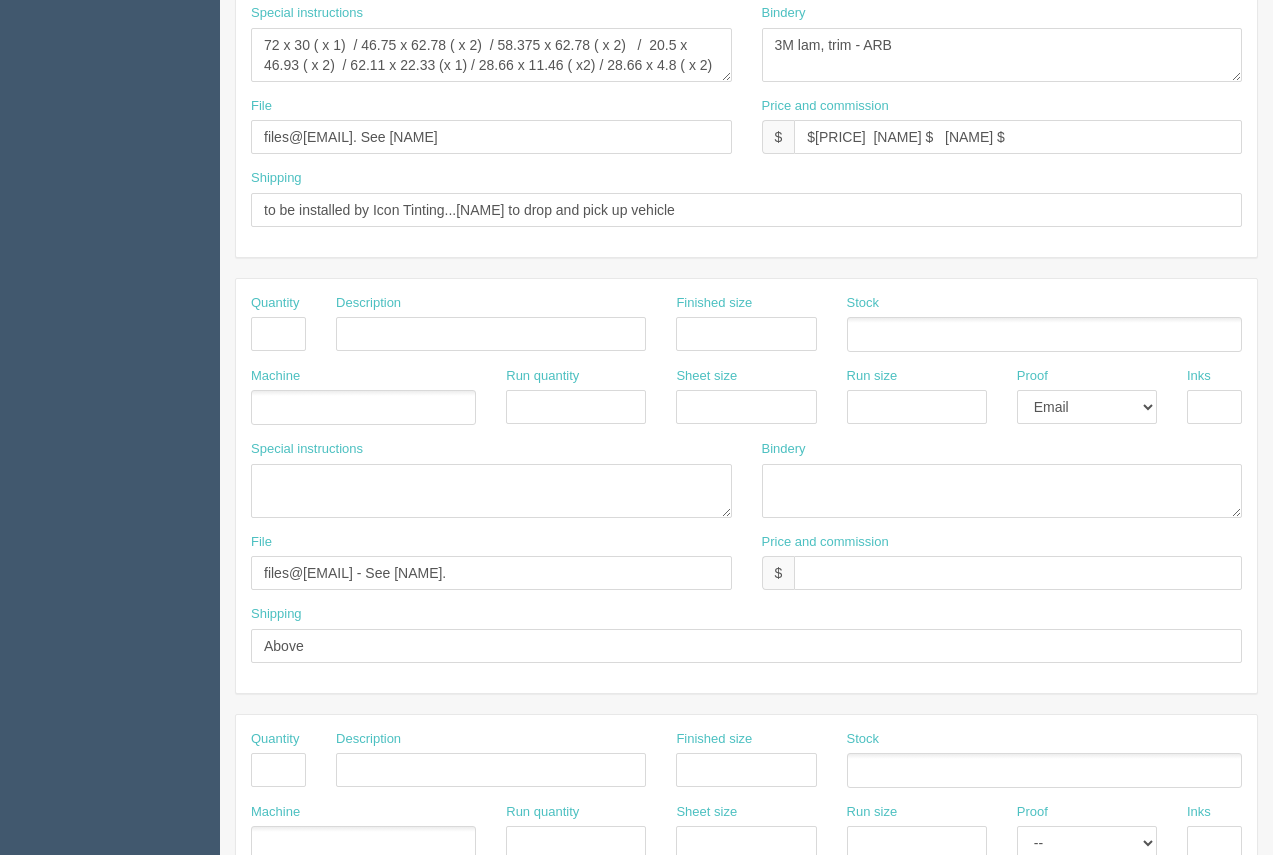 click at bounding box center [1044, 334] 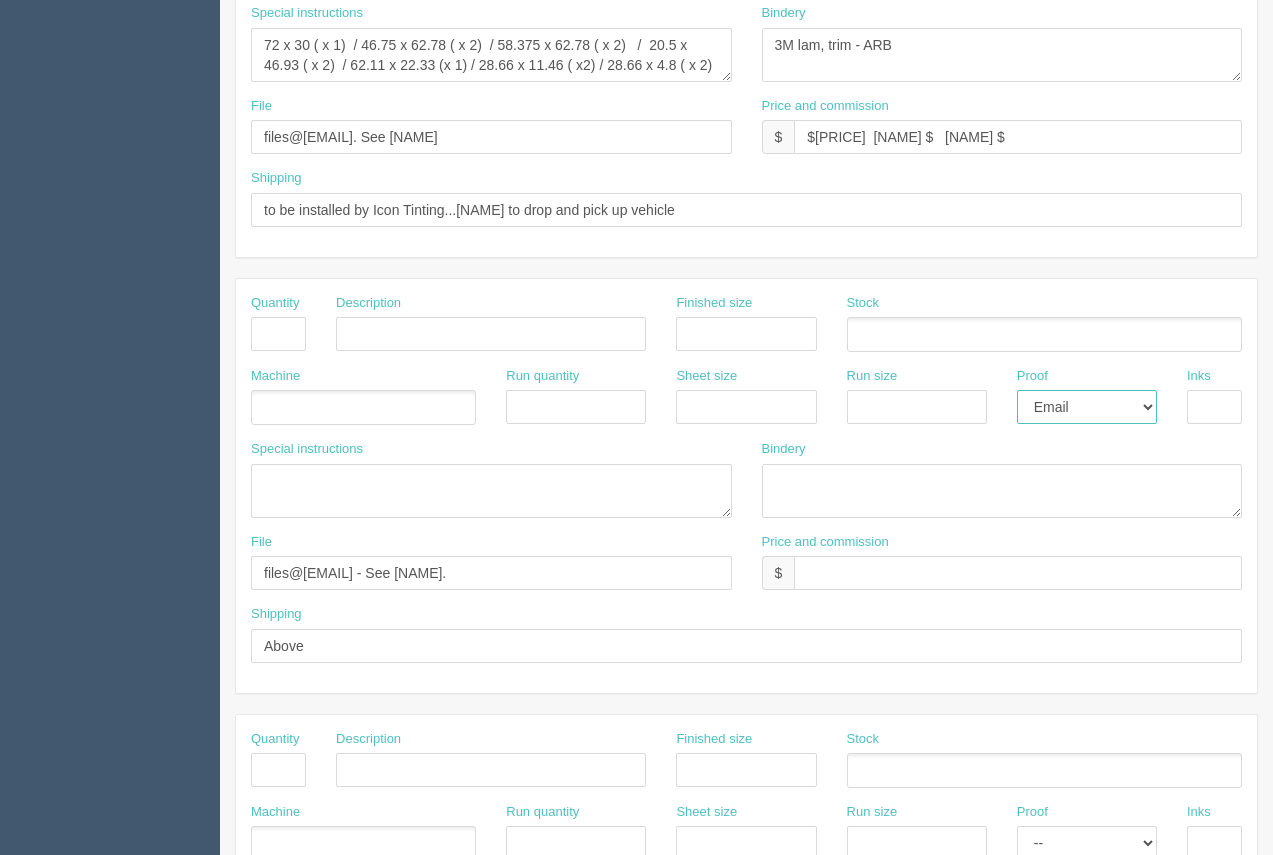 click on "--
Email
Hard Copy" at bounding box center [1087, 407] 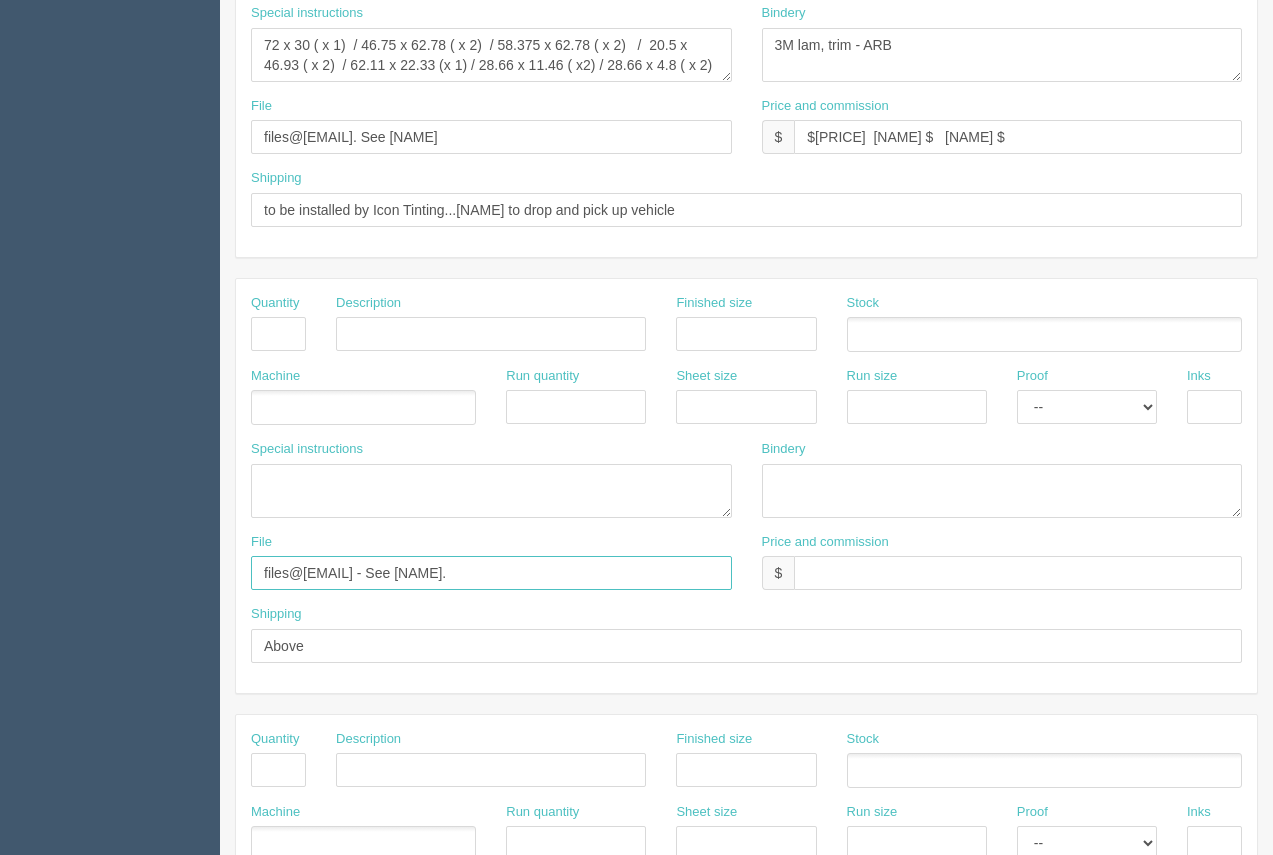 drag, startPoint x: 493, startPoint y: 565, endPoint x: 111, endPoint y: 561, distance: 382.02094 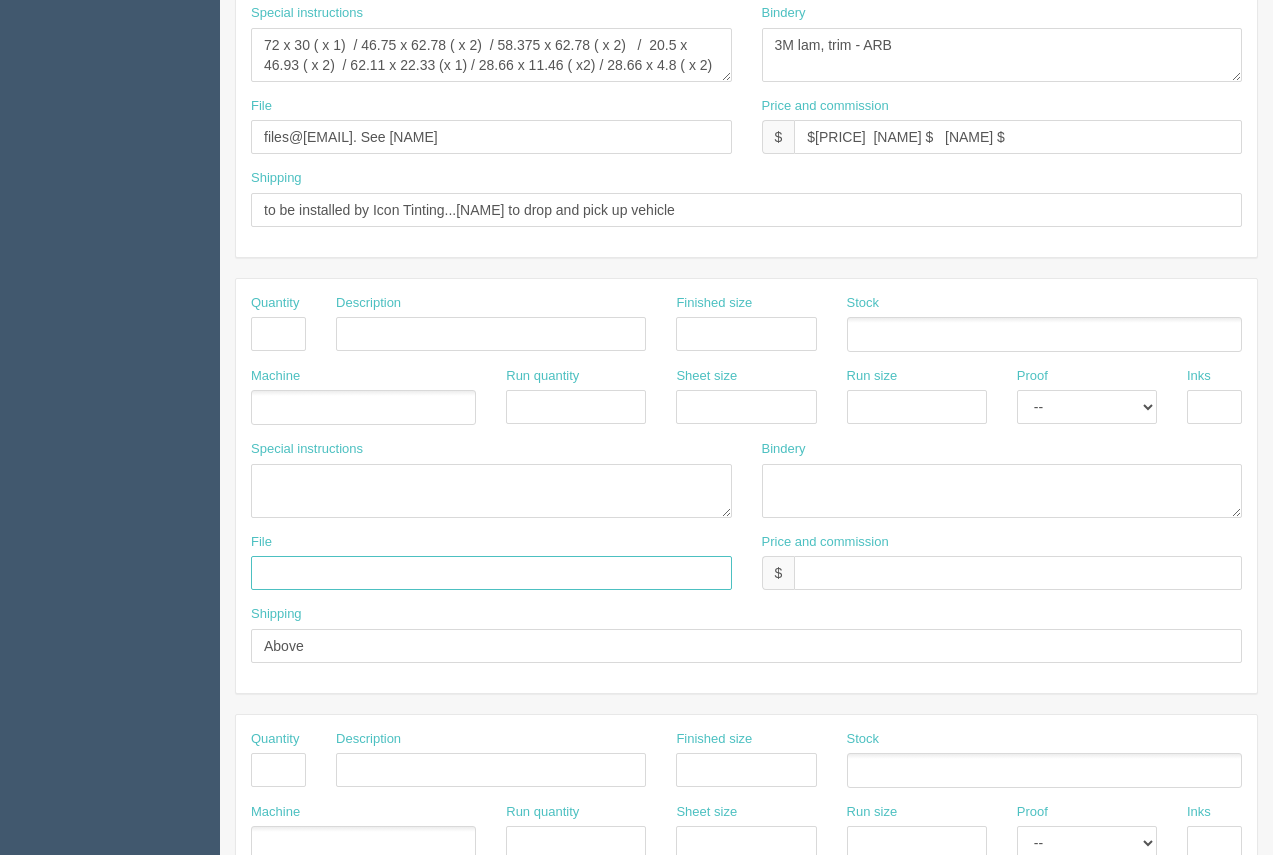 type 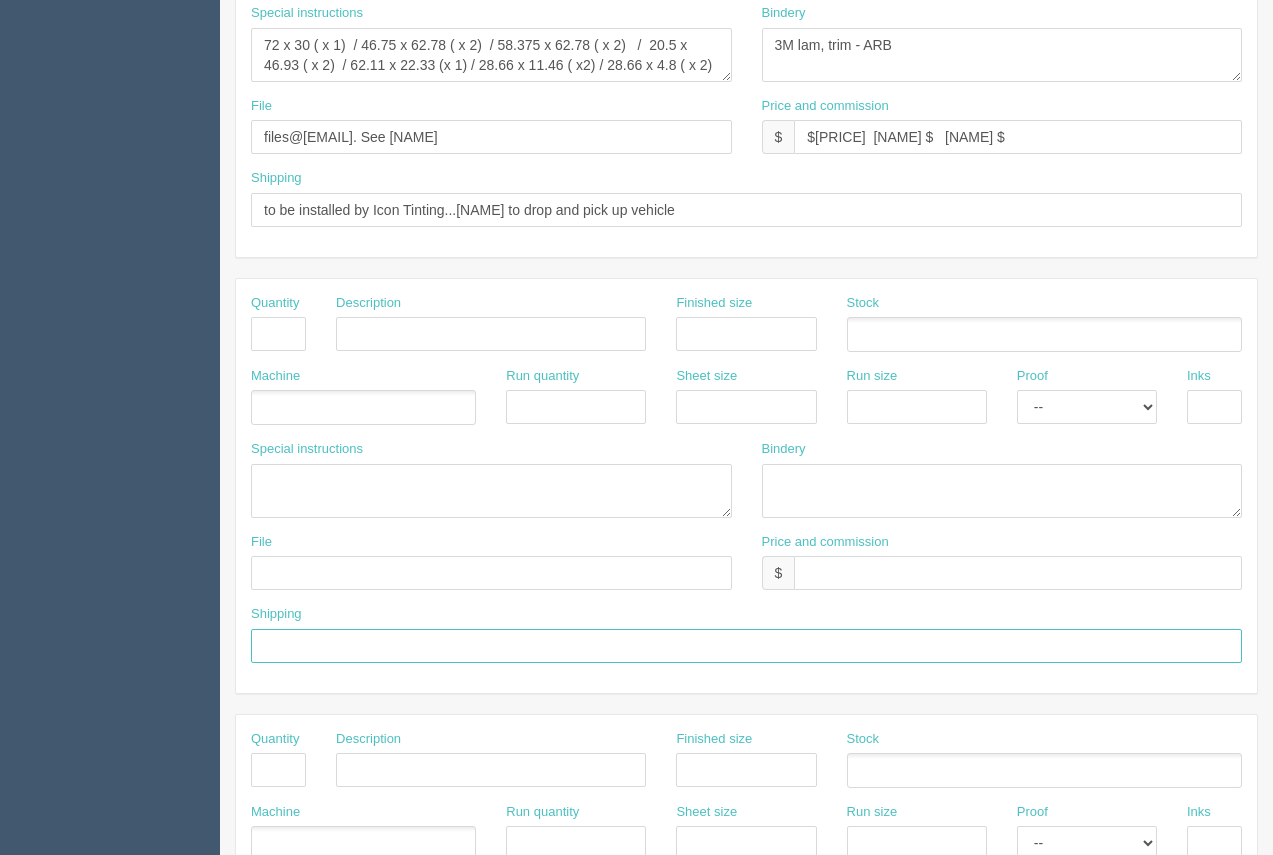 click on "EditDocket
UpdateDocket
Customer Information
Customer
Bravo Cleaning Service Ltd.
Save Customer Information
Estimate number
91590
Date
[DATE]
Date required
[DATE]
Contact
[NAME]
Account
--
Existing Client
Allrush Client
Rep Client
Phone
[PHONE]
Email
[EMAIL]
Terms
50/50
Salesrep
[NAME]" at bounding box center [746, 331] 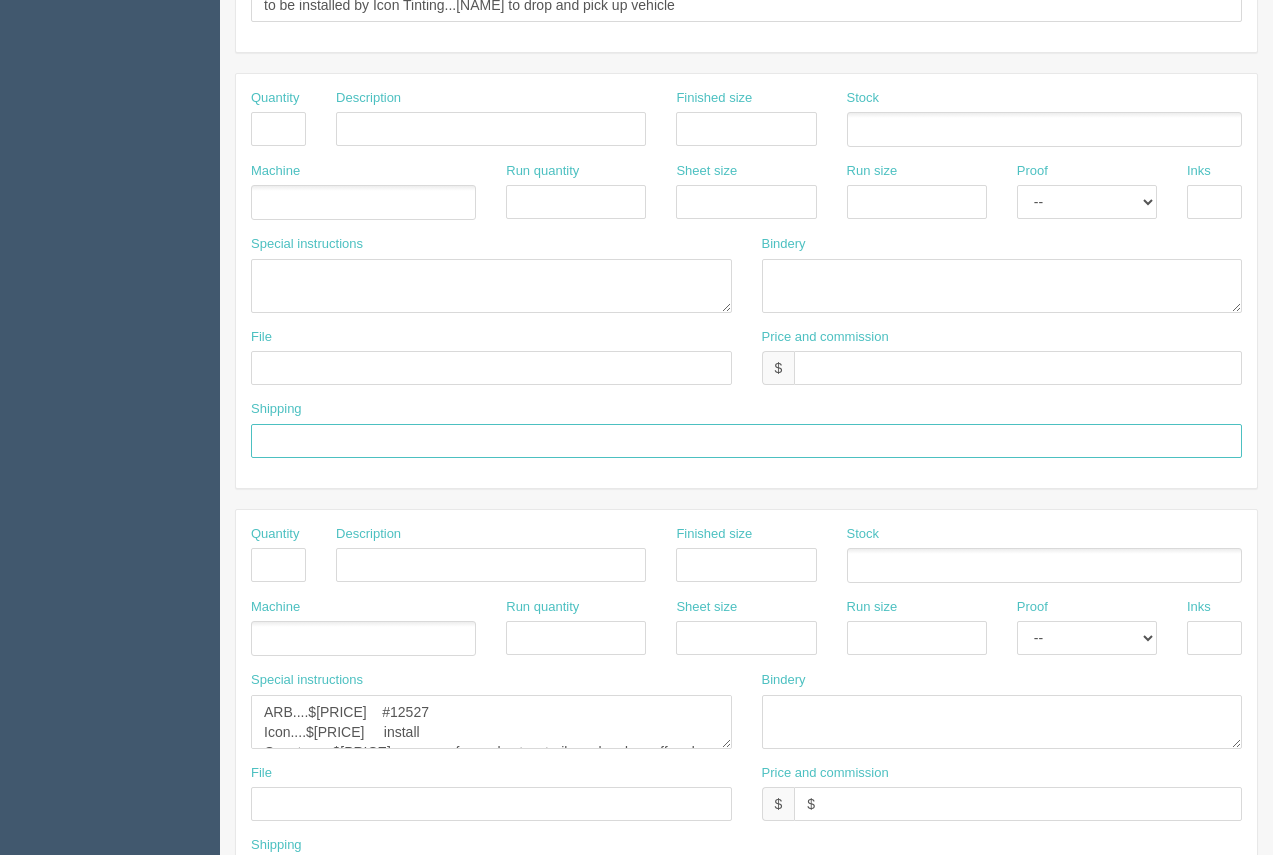 scroll, scrollTop: 961, scrollLeft: 0, axis: vertical 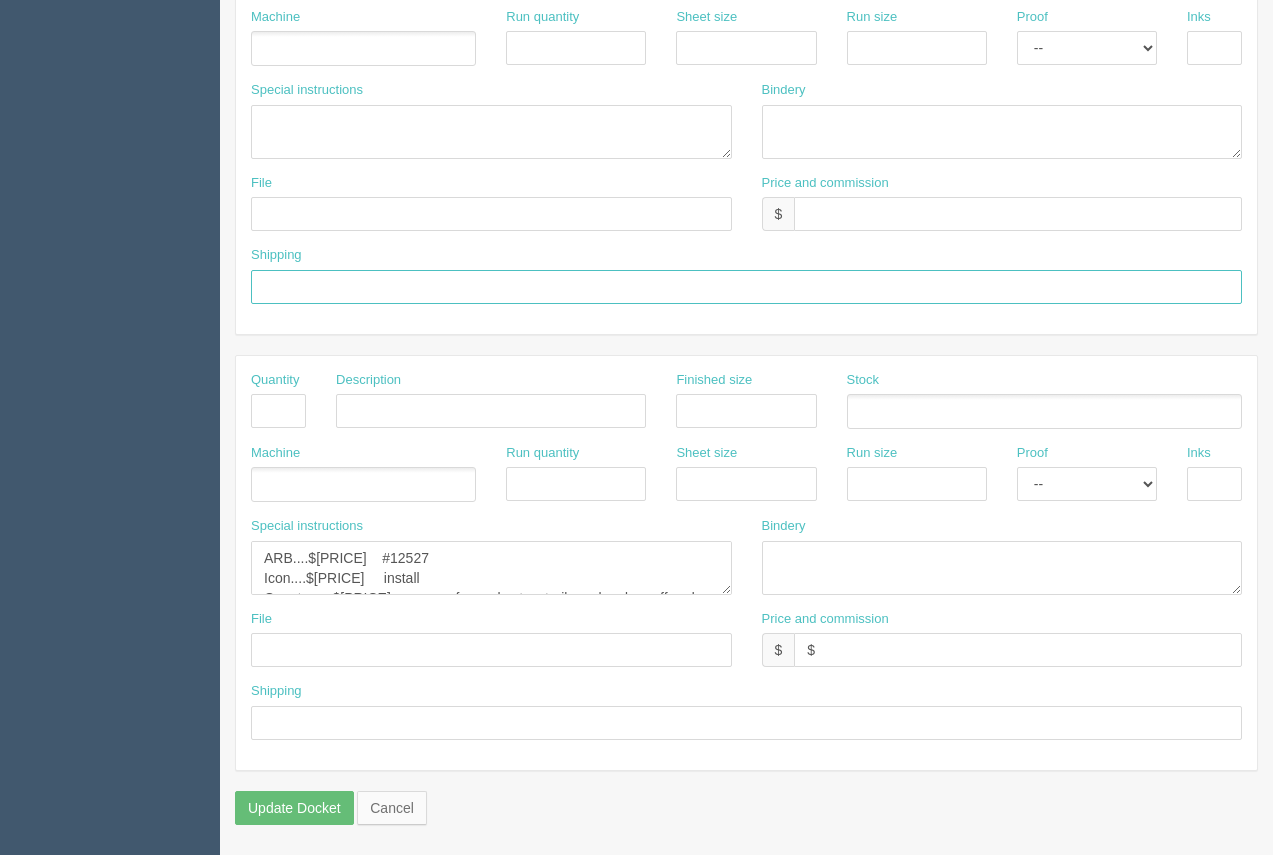 type 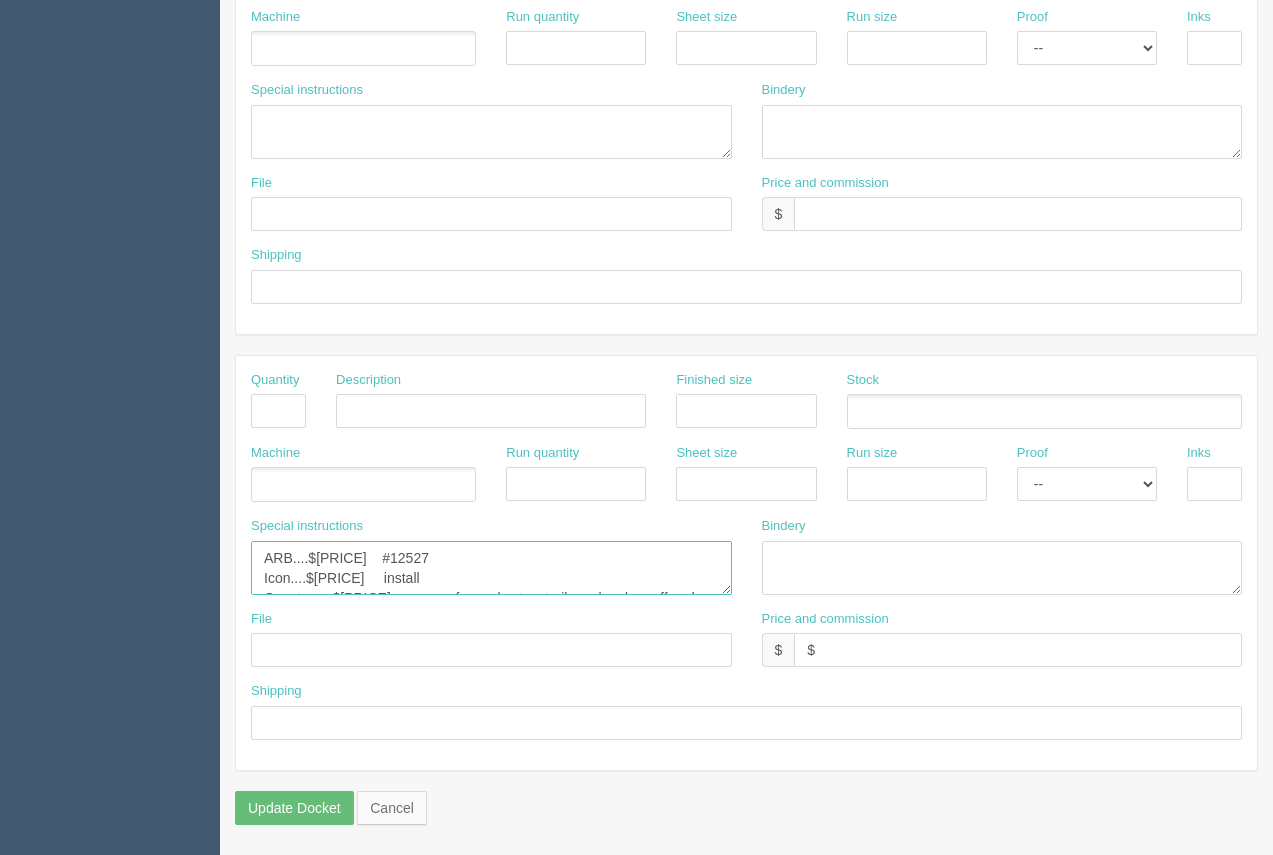 click on "ARB....$[PRICE]    #12527
Icon....$[PRICE]     install
Onestop....$[PRICE]   survey of van plus two trailers plus drop off and pickup ( partial cost for survey covered so far). Total should be $[PRICE]. Applied $[PRICE] on this order." at bounding box center (491, 568) 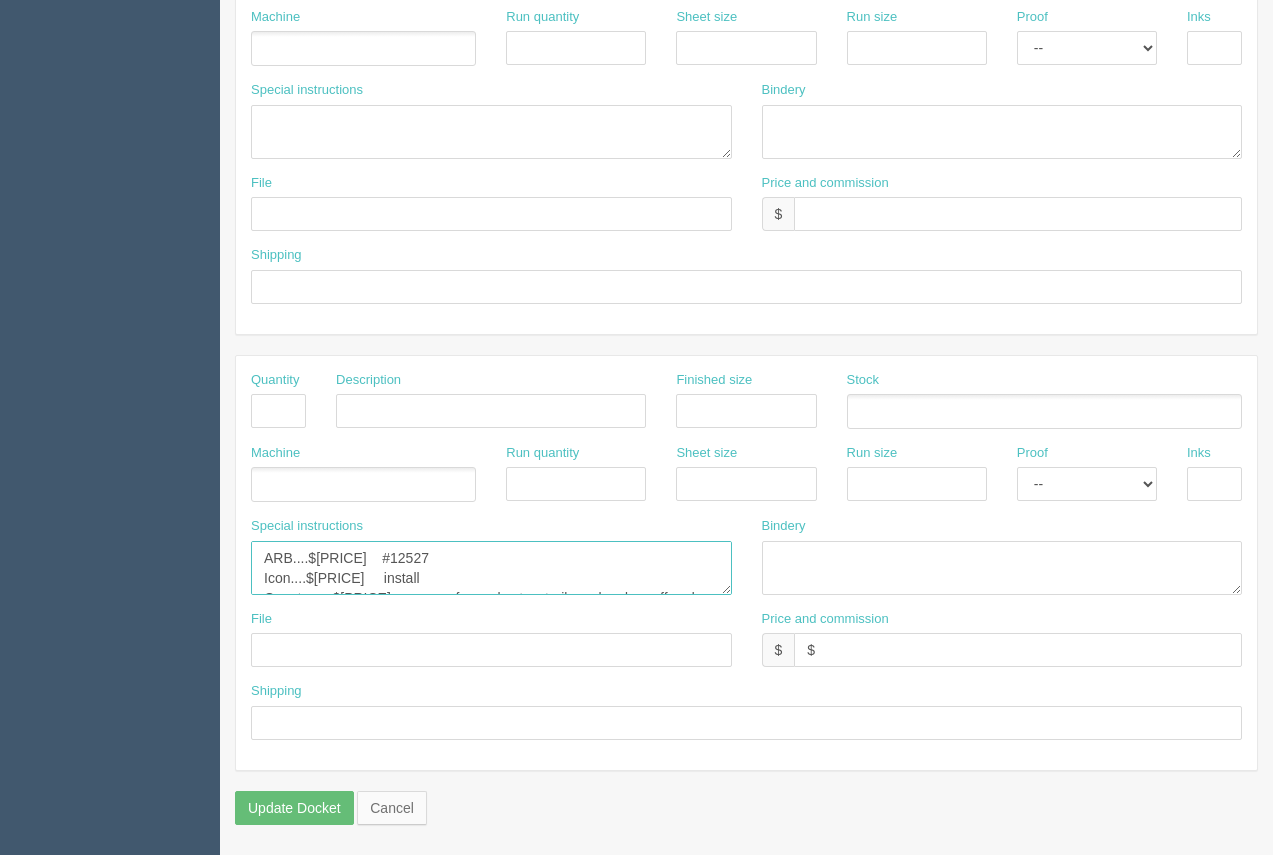 scroll, scrollTop: 12, scrollLeft: 0, axis: vertical 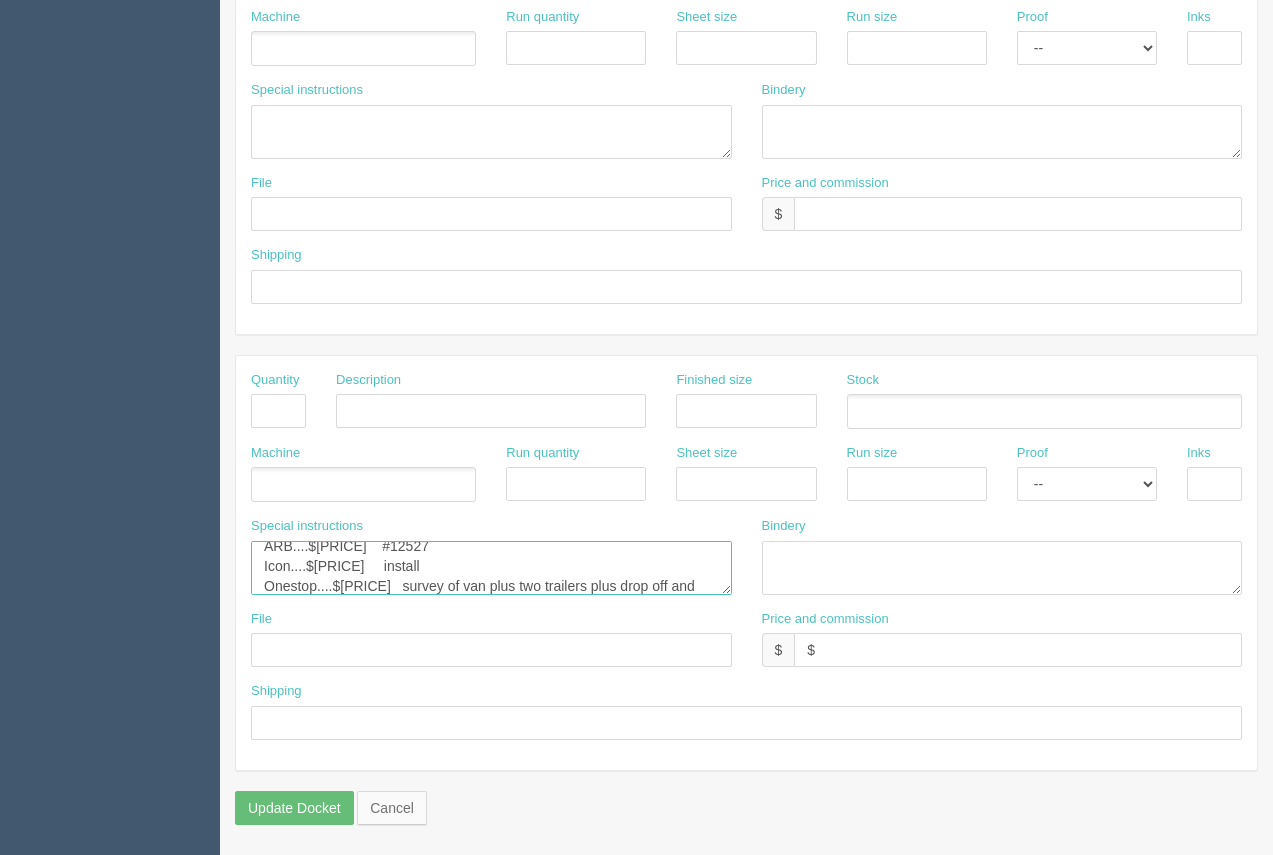 click on "ARB....$[PRICE]    #12527
Icon....$[PRICE]     install
Onestop....$[PRICE]   survey of van plus two trailers plus drop off and pickup ( partial cost for survey covered so far). Total should be $[PRICE]. Applied $[PRICE] on this order." at bounding box center [491, 568] 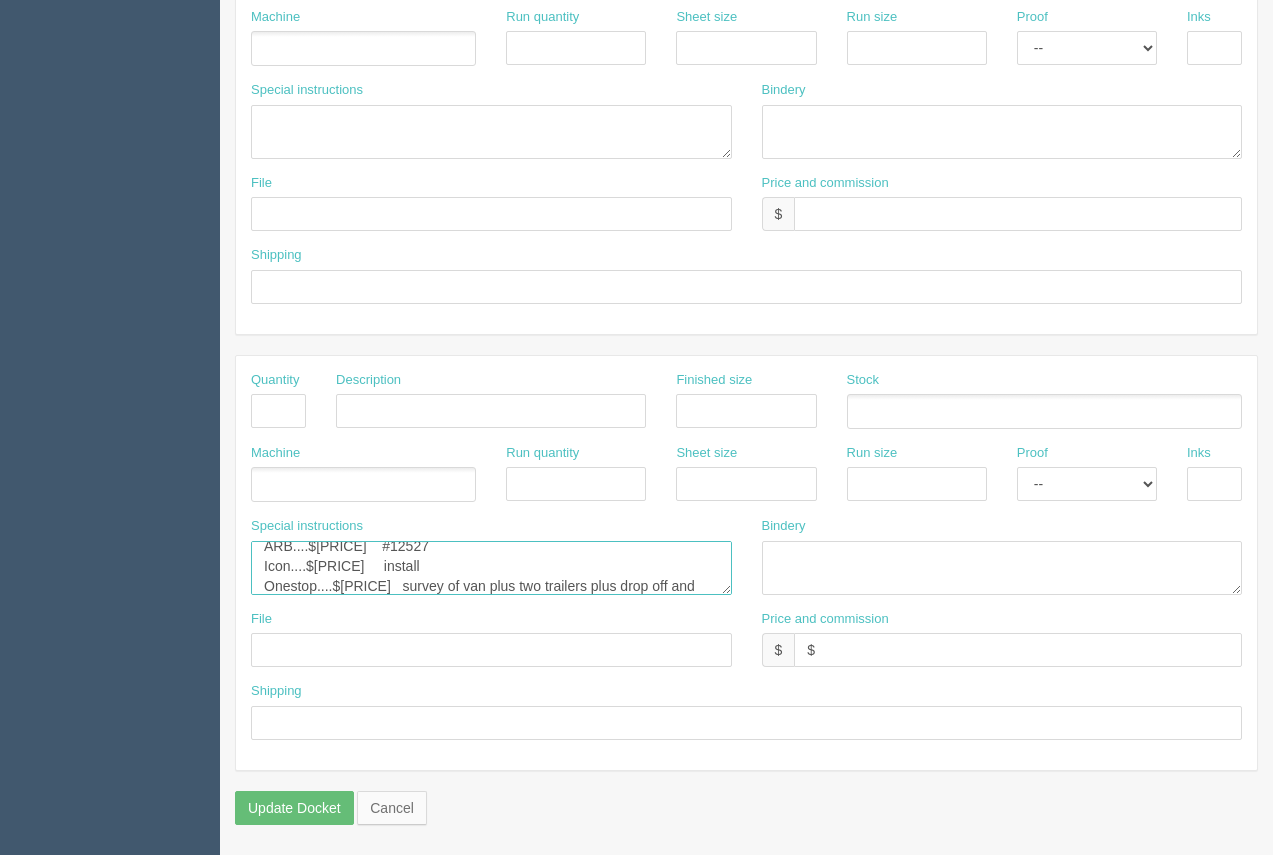 scroll, scrollTop: 60, scrollLeft: 0, axis: vertical 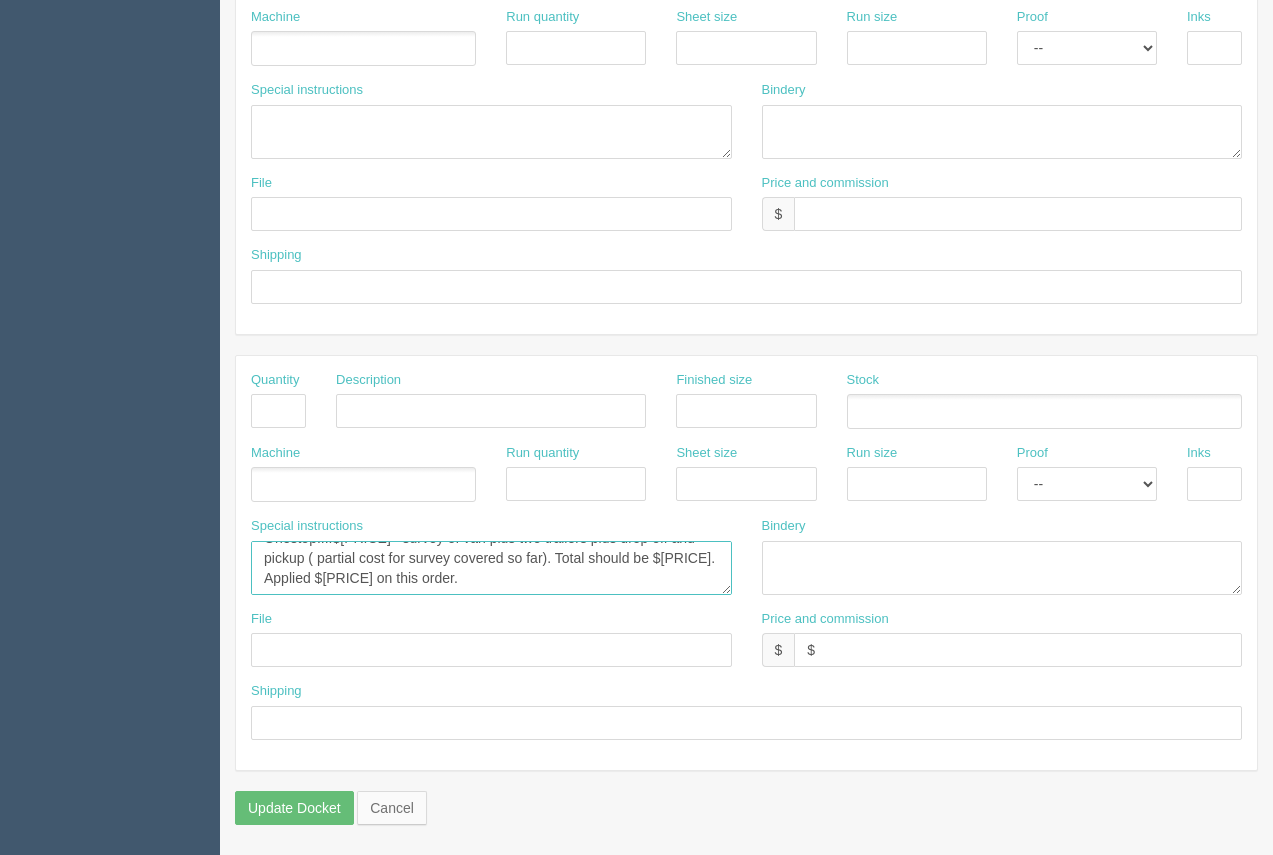 drag, startPoint x: 481, startPoint y: 588, endPoint x: 520, endPoint y: 589, distance: 39.012817 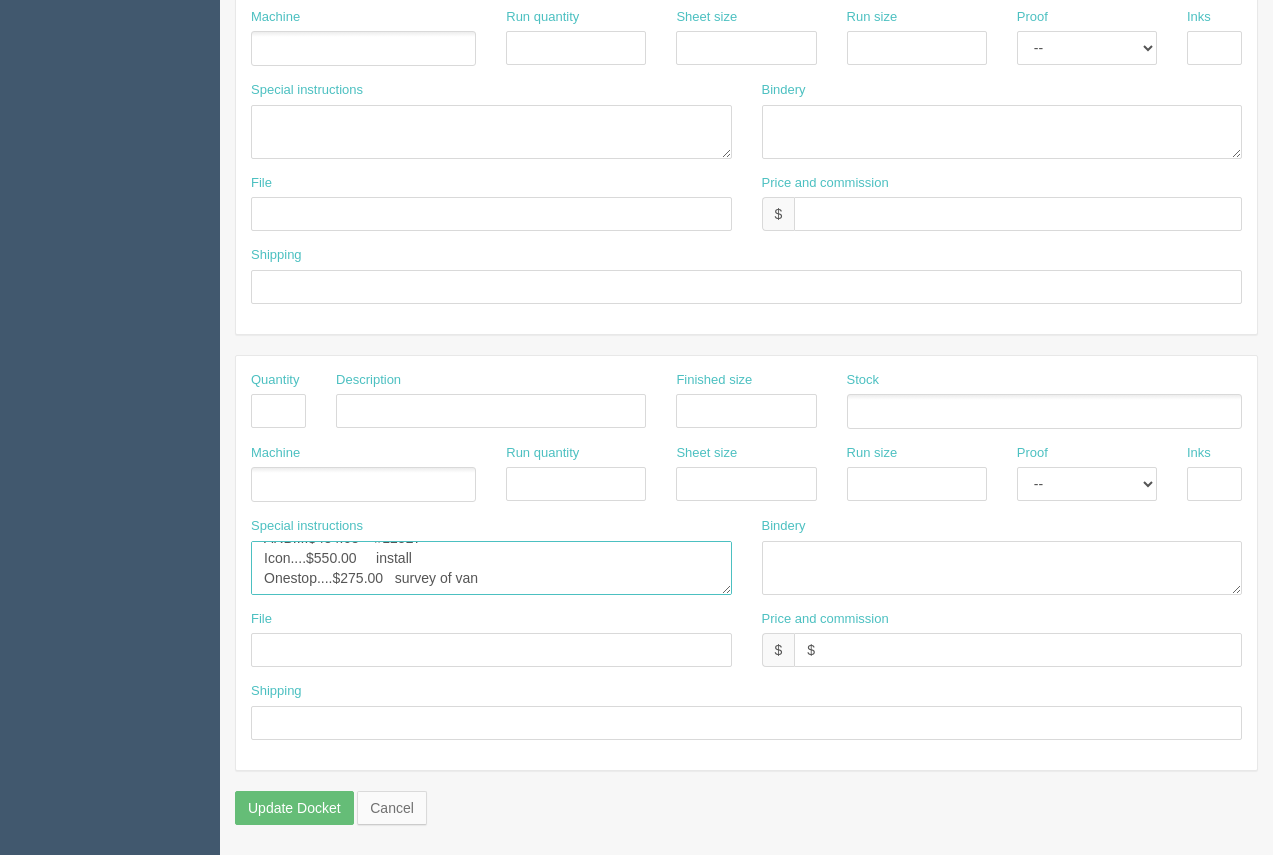 scroll, scrollTop: 20, scrollLeft: 0, axis: vertical 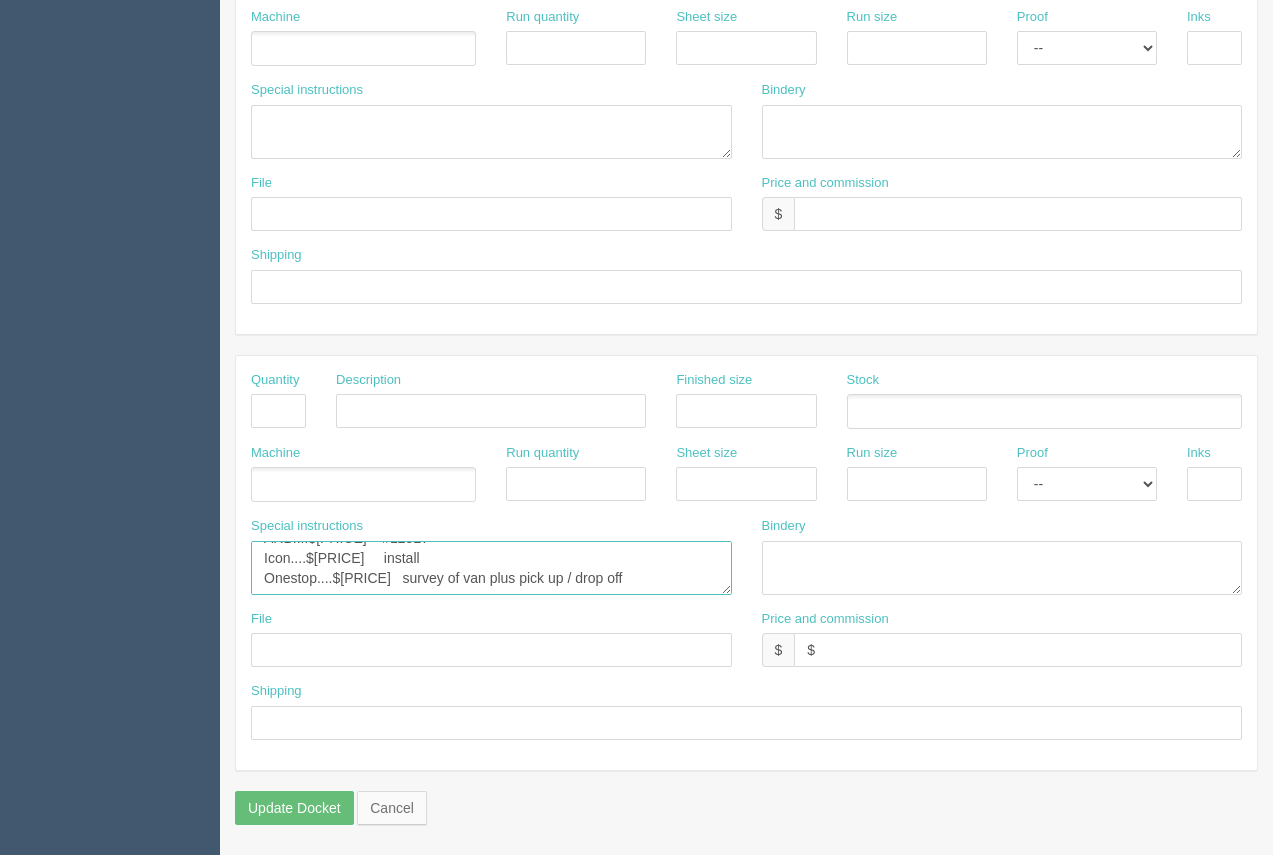 click on "ARB....$[PRICE]    #12527
Icon....$[PRICE]     install
Onestop....$[PRICE]   survey of van plus two trailers plus drop off and pickup ( partial cost for survey covered so far). Total should be $[PRICE]. Applied $[PRICE] on this order." at bounding box center [491, 568] 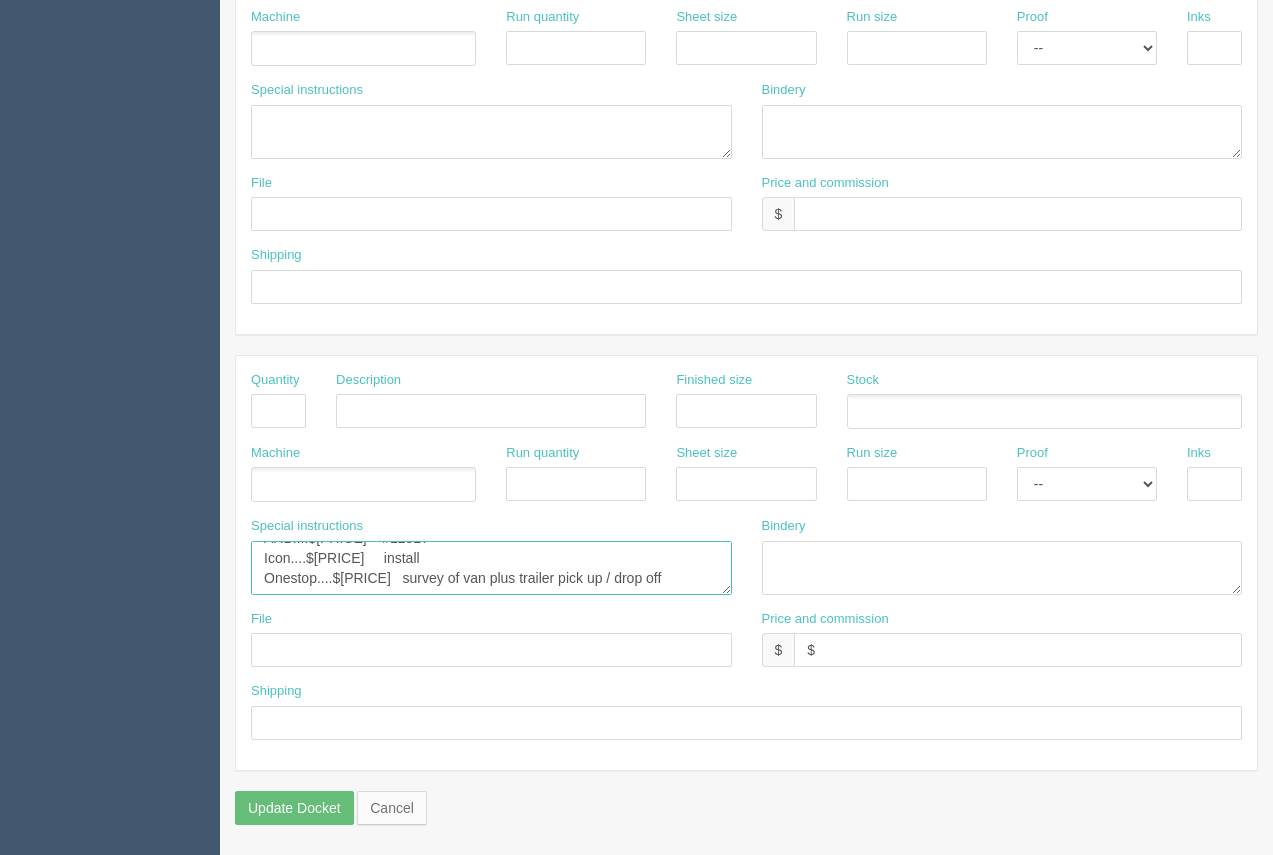click on "ARB....$[PRICE]    #12527
Icon....$[PRICE]     install
Onestop....$[PRICE]   survey of van plus two trailers plus drop off and pickup ( partial cost for survey covered so far). Total should be $[PRICE]. Applied $[PRICE] on this order." at bounding box center (491, 568) 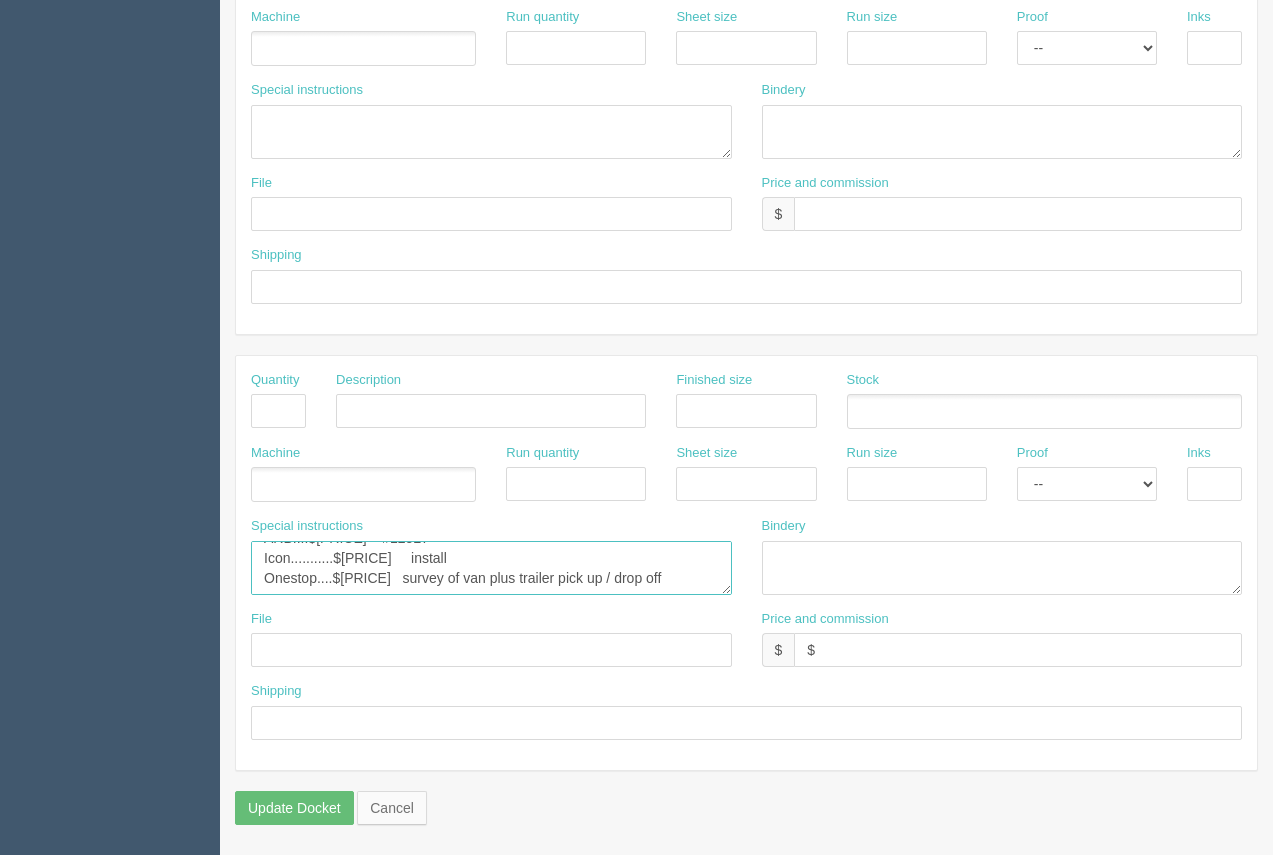 scroll, scrollTop: 7, scrollLeft: 0, axis: vertical 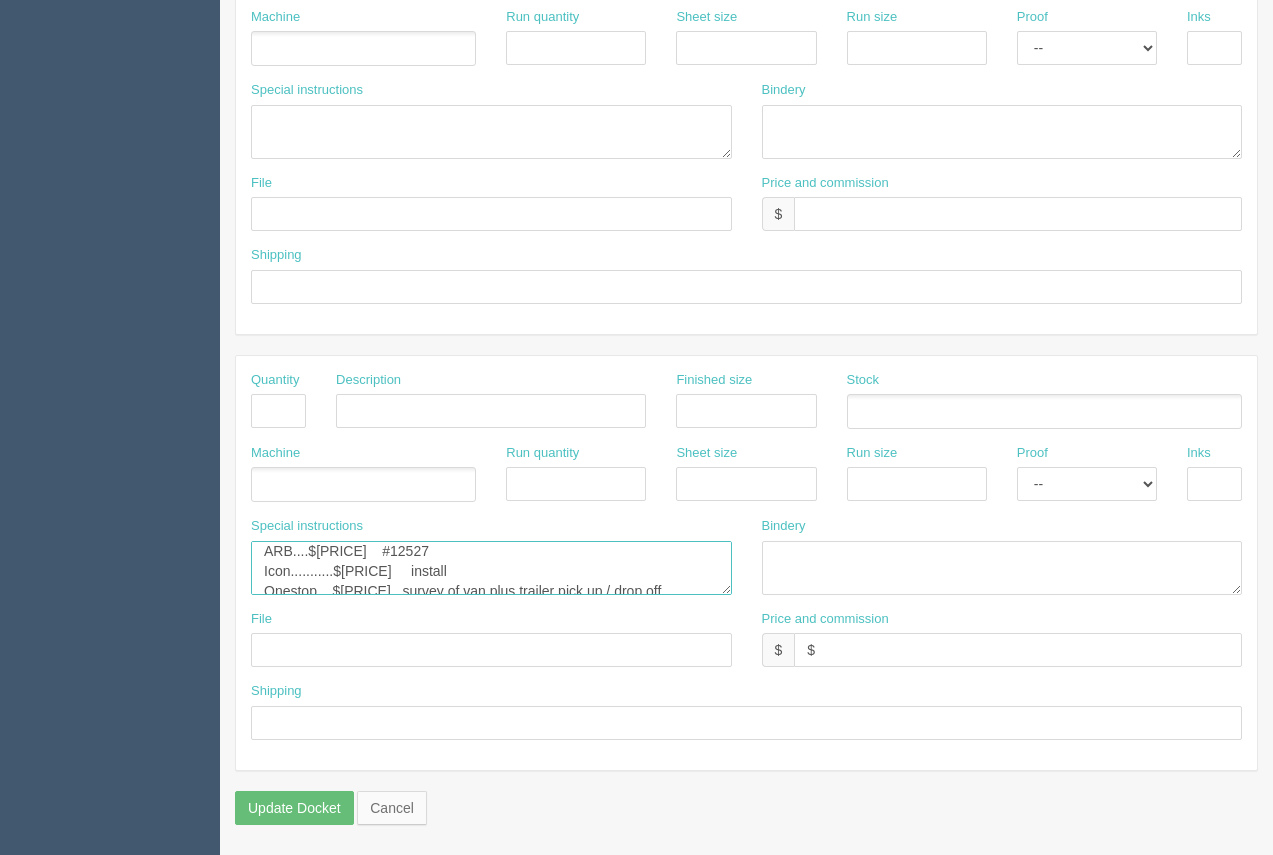 click on "ARB....$[PRICE]    #12527
Icon....$[PRICE]     install
Onestop....$[PRICE]   survey of van plus two trailers plus drop off and pickup ( partial cost for survey covered so far). Total should be $[PRICE]. Applied $[PRICE] on this order." at bounding box center [491, 568] 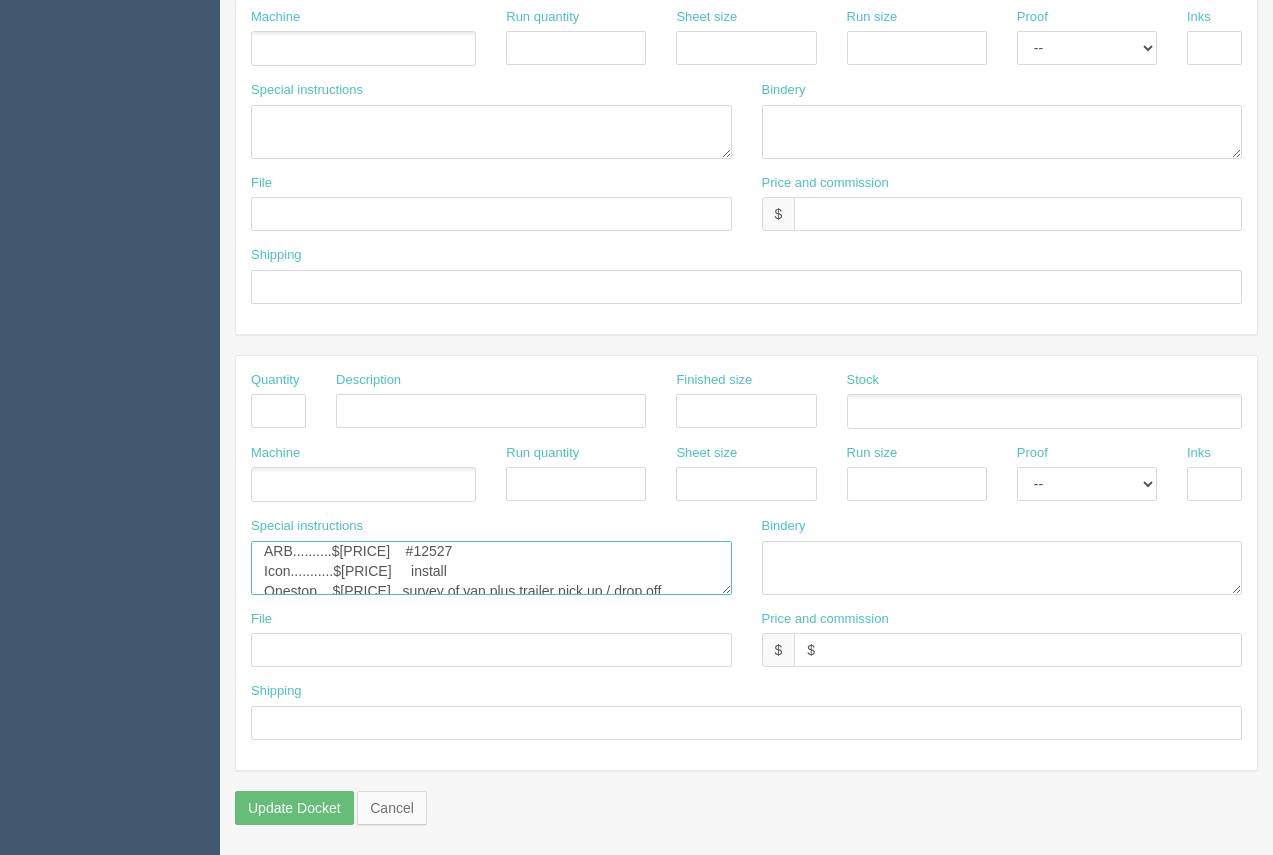 click on "ARB....$[PRICE]    #12527
Icon....$[PRICE]     install
Onestop....$[PRICE]   survey of van plus two trailers plus drop off and pickup ( partial cost for survey covered so far). Total should be $[PRICE]. Applied $[PRICE] on this order." at bounding box center (491, 568) 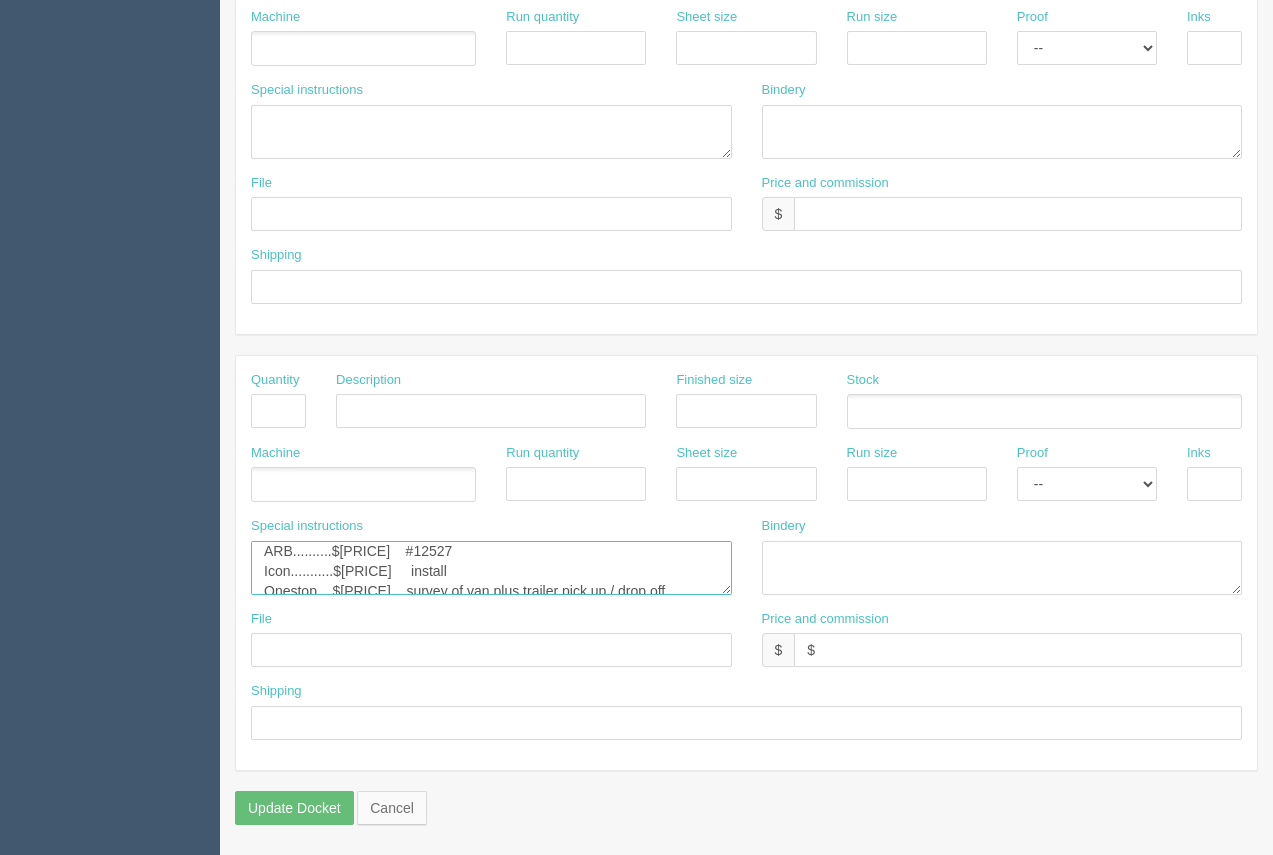 scroll, scrollTop: 12, scrollLeft: 0, axis: vertical 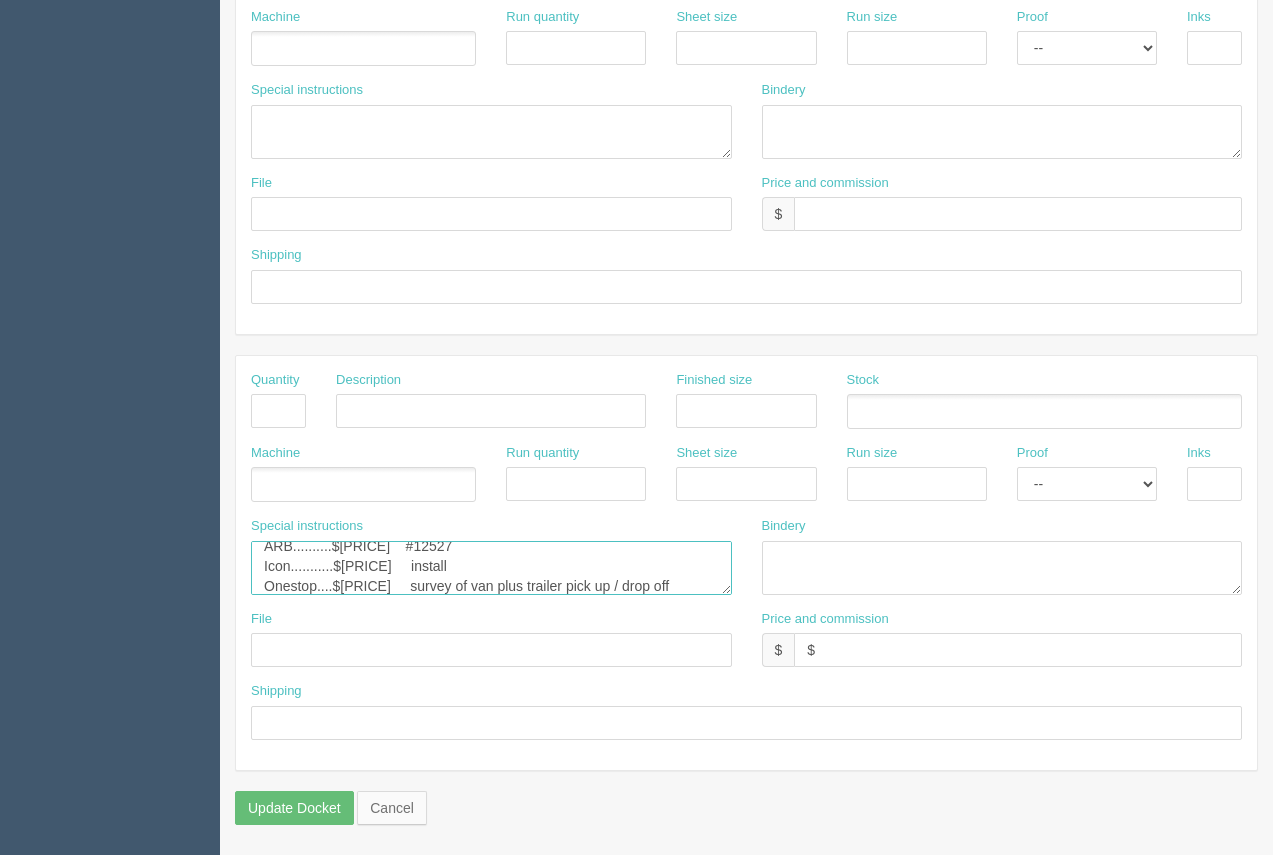 click on "ARB....$[PRICE]    #12527
Icon....$[PRICE]     install
Onestop....$[PRICE]   survey of van plus two trailers plus drop off and pickup ( partial cost for survey covered so far). Total should be $[PRICE]. Applied $[PRICE] on this order." at bounding box center (491, 568) 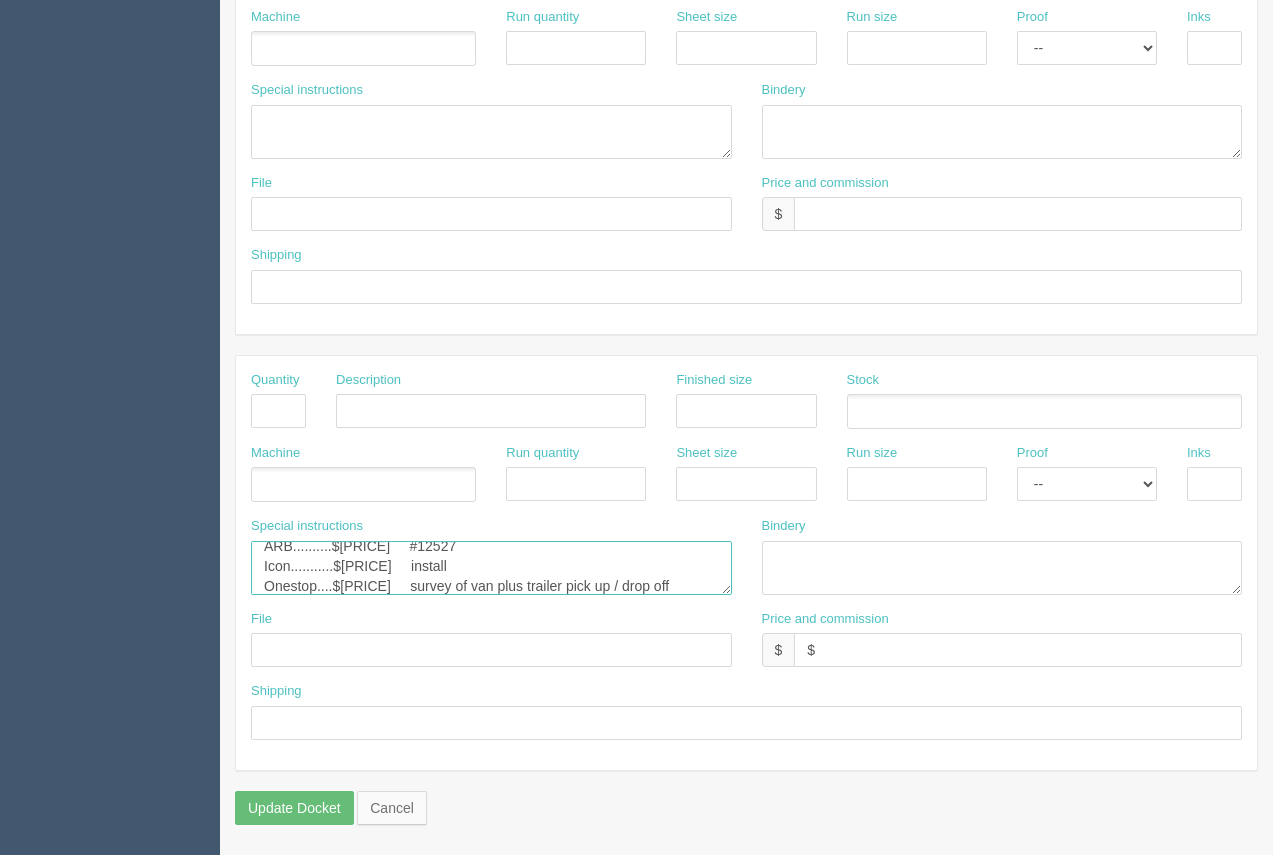 scroll, scrollTop: 7, scrollLeft: 0, axis: vertical 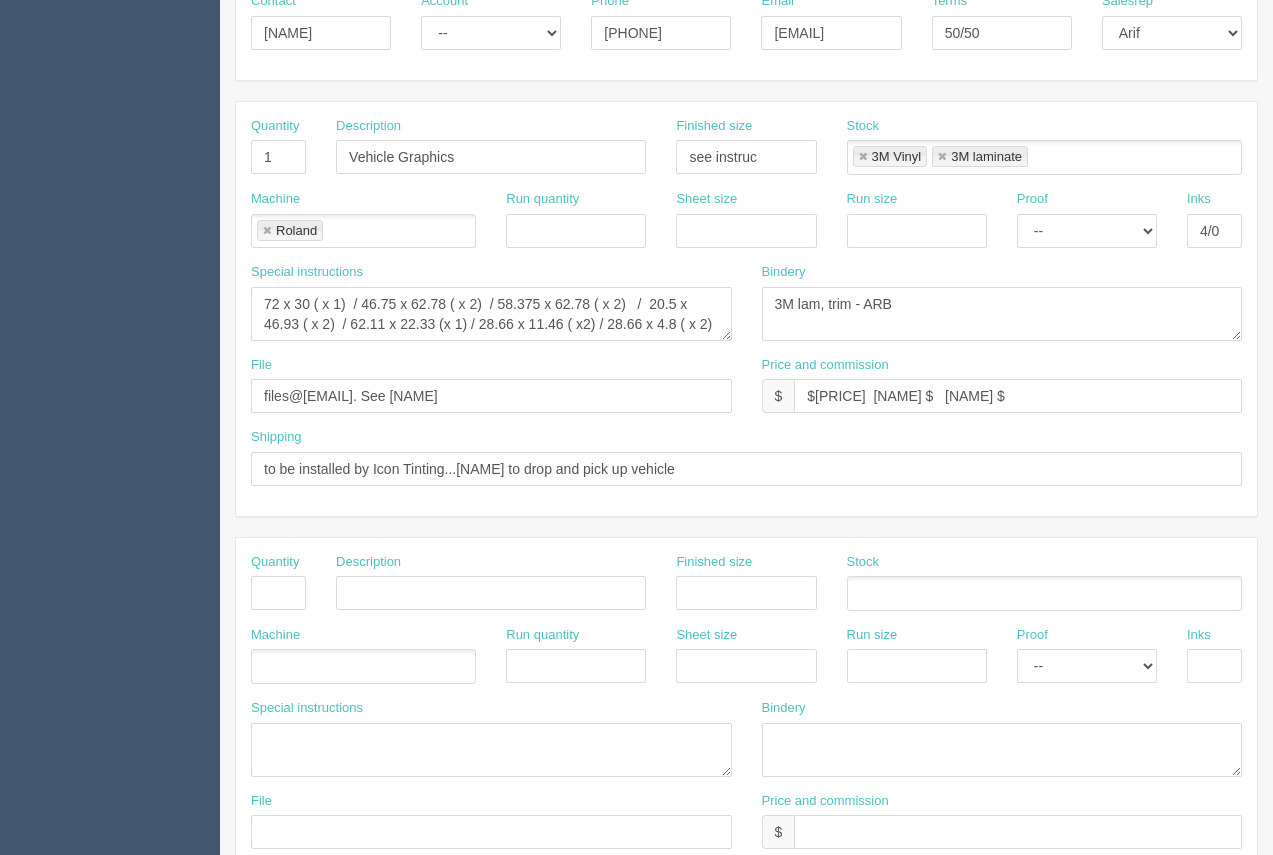 type on "ARB..........$[PRICE]     #12527
Icon...........$[PRICE]     install
Onestop....$[PRICE]     survey of van plus trailer pick up / drop off" 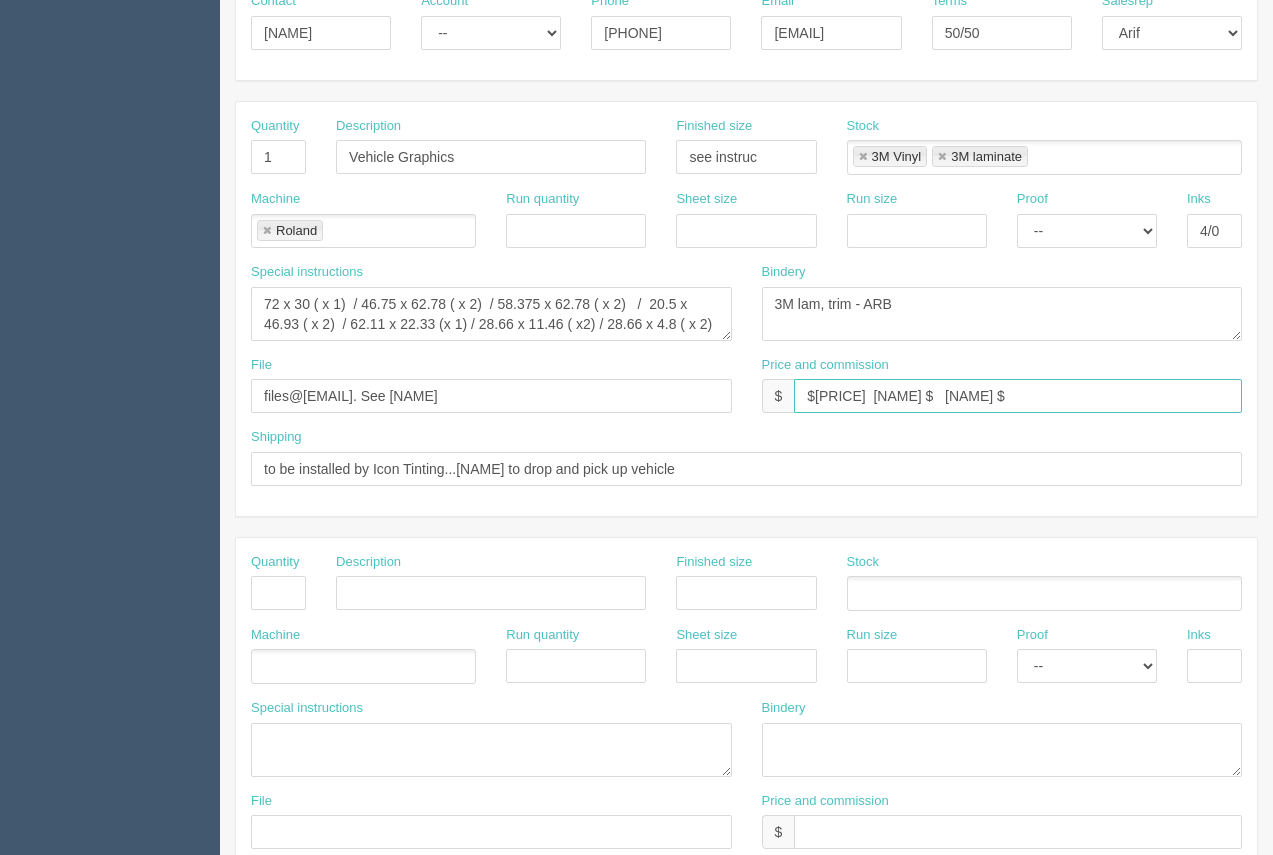 drag, startPoint x: 863, startPoint y: 395, endPoint x: 834, endPoint y: 390, distance: 29.427877 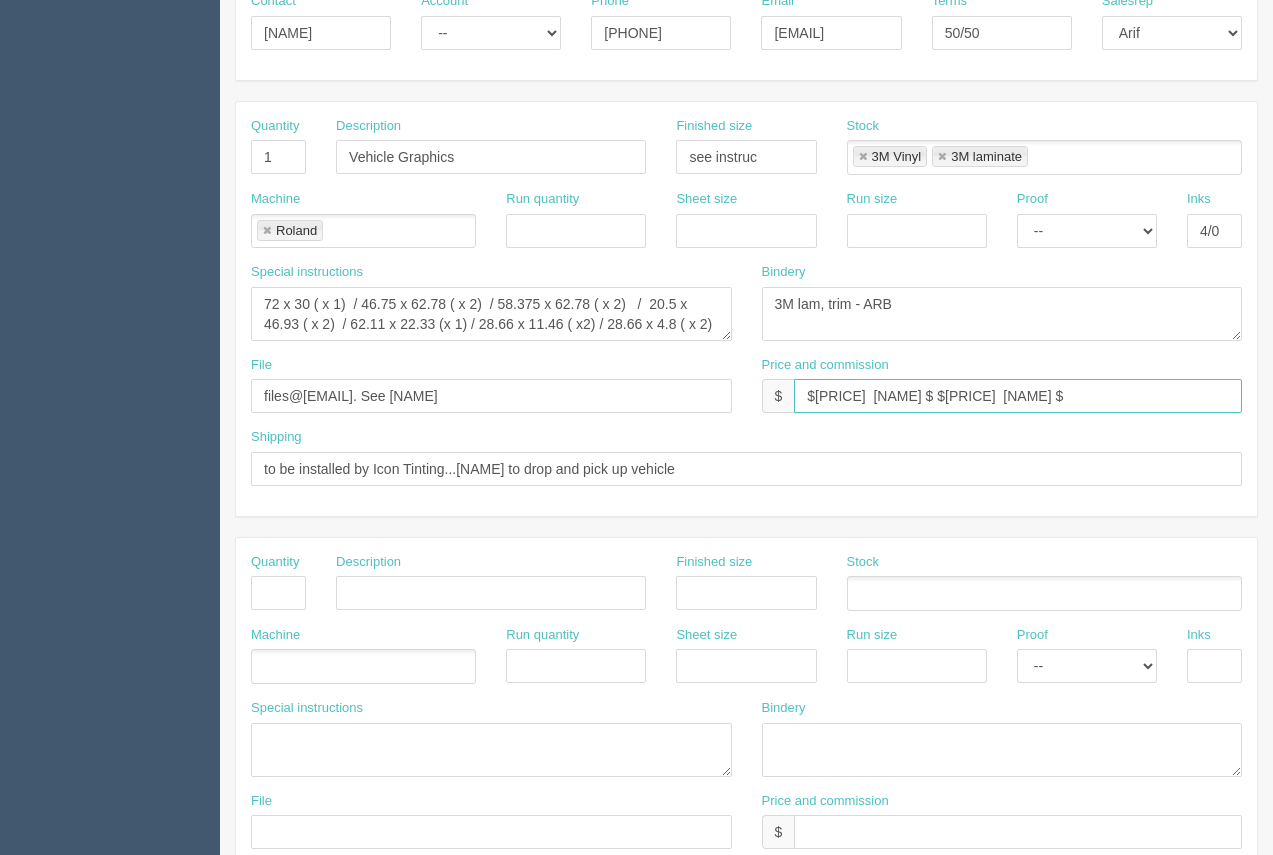 click on "$[PRICE]  [NAME] $ $[PRICE]  [NAME] $" at bounding box center [1018, 396] 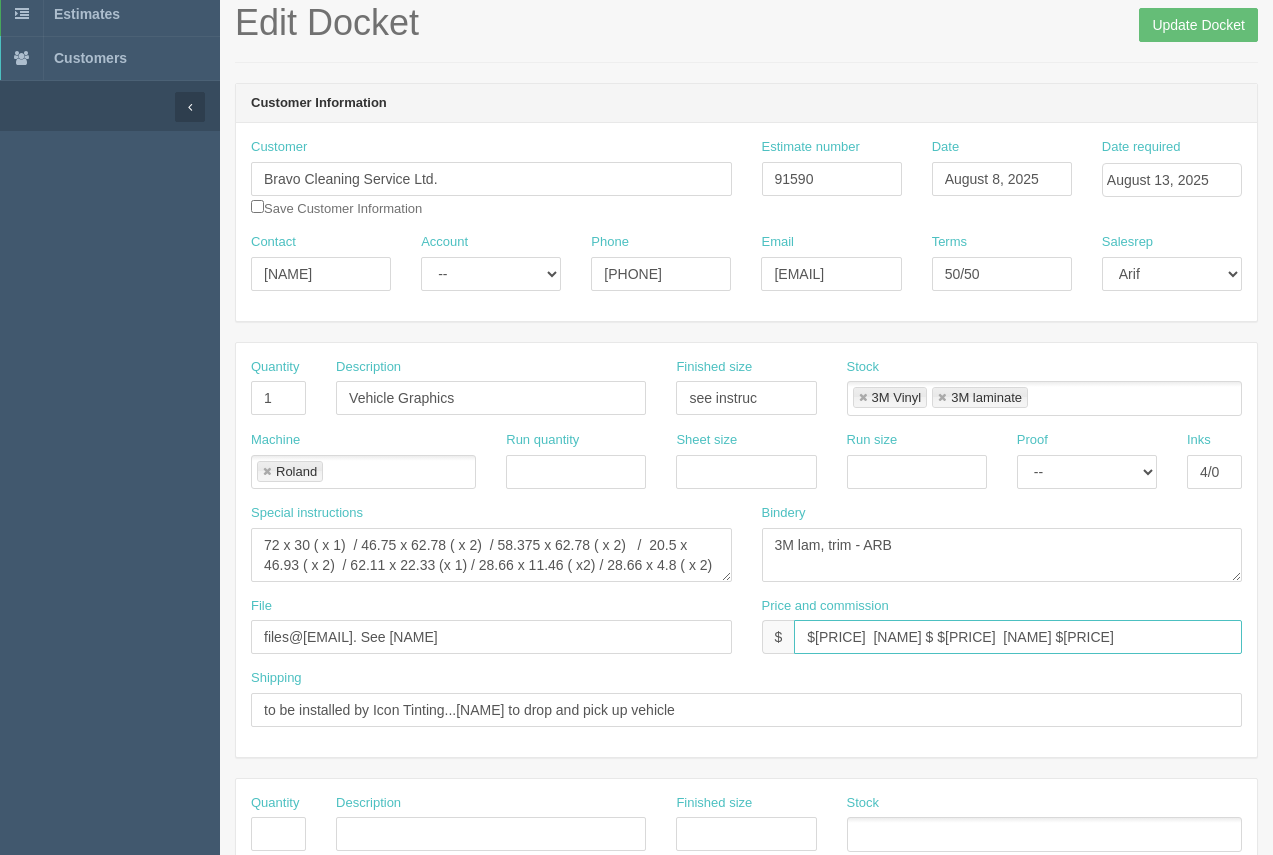 scroll, scrollTop: 27, scrollLeft: 0, axis: vertical 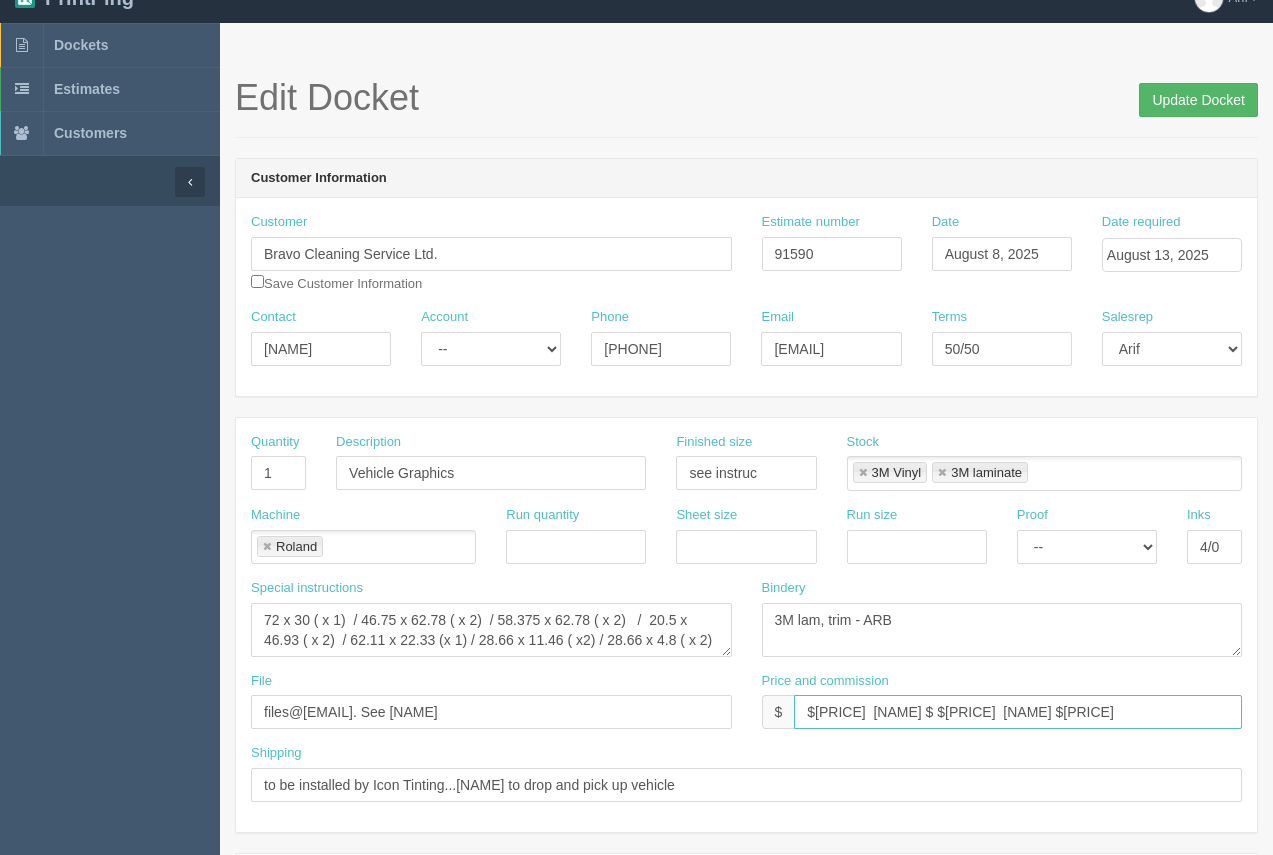 type on "$[PRICE]  [NAME] $ $[PRICE]  [NAME] $[PRICE]" 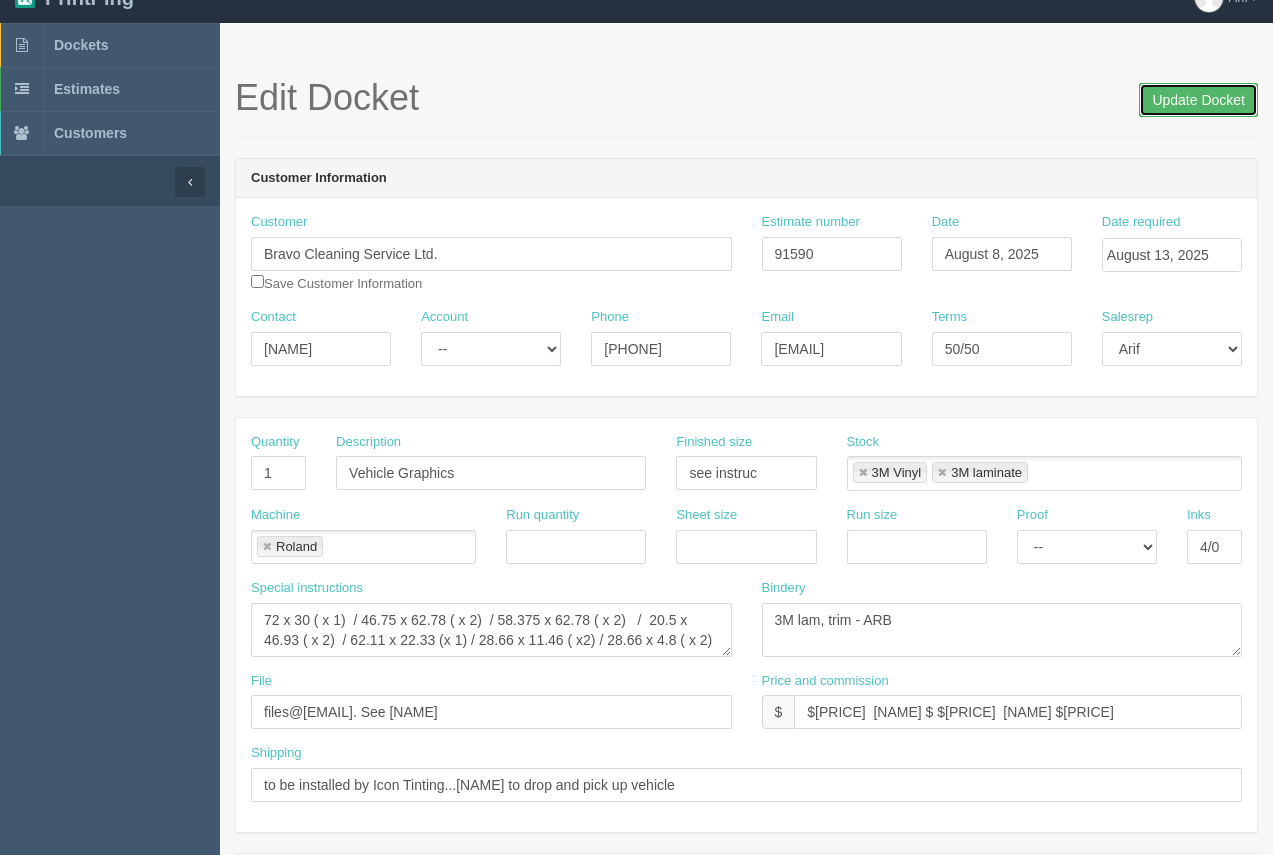 click on "Update Docket" at bounding box center (1198, 100) 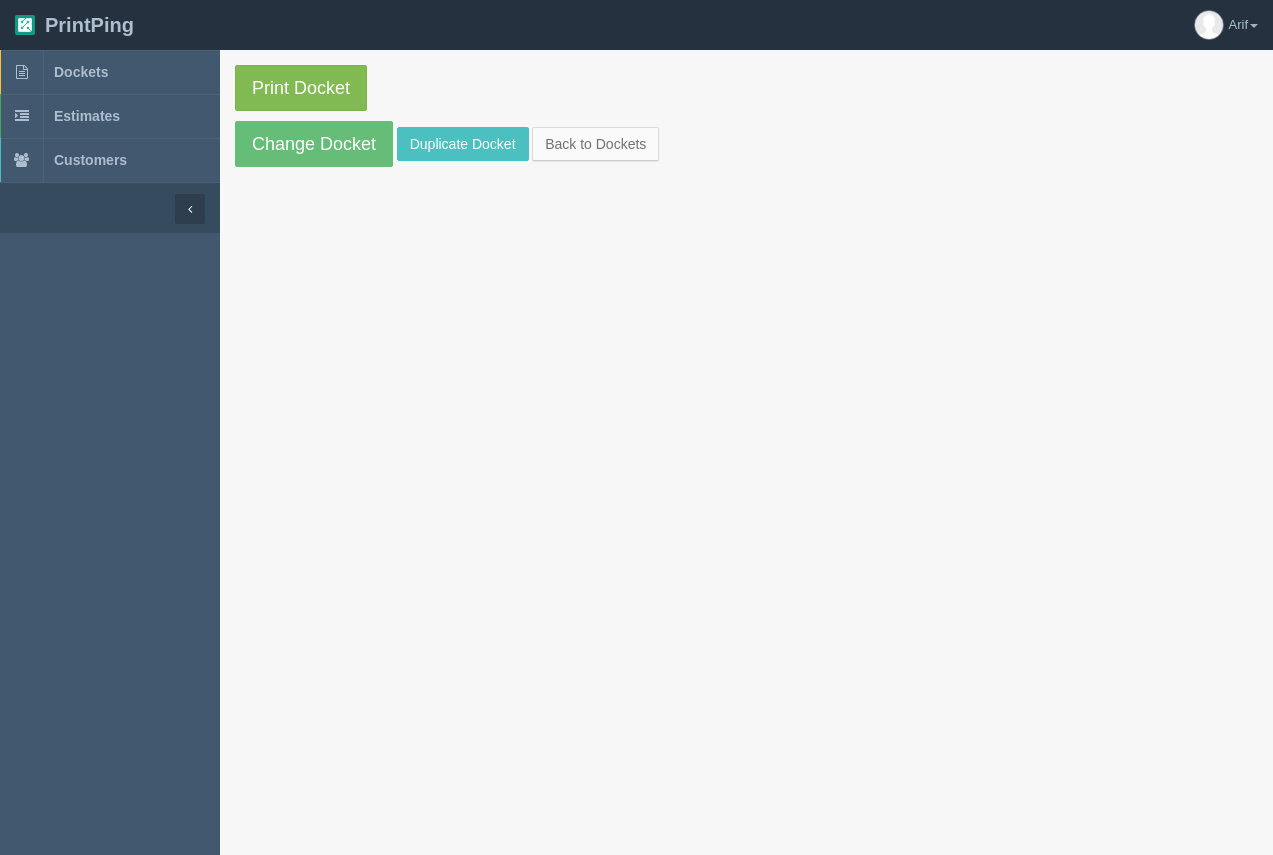 scroll, scrollTop: 0, scrollLeft: 0, axis: both 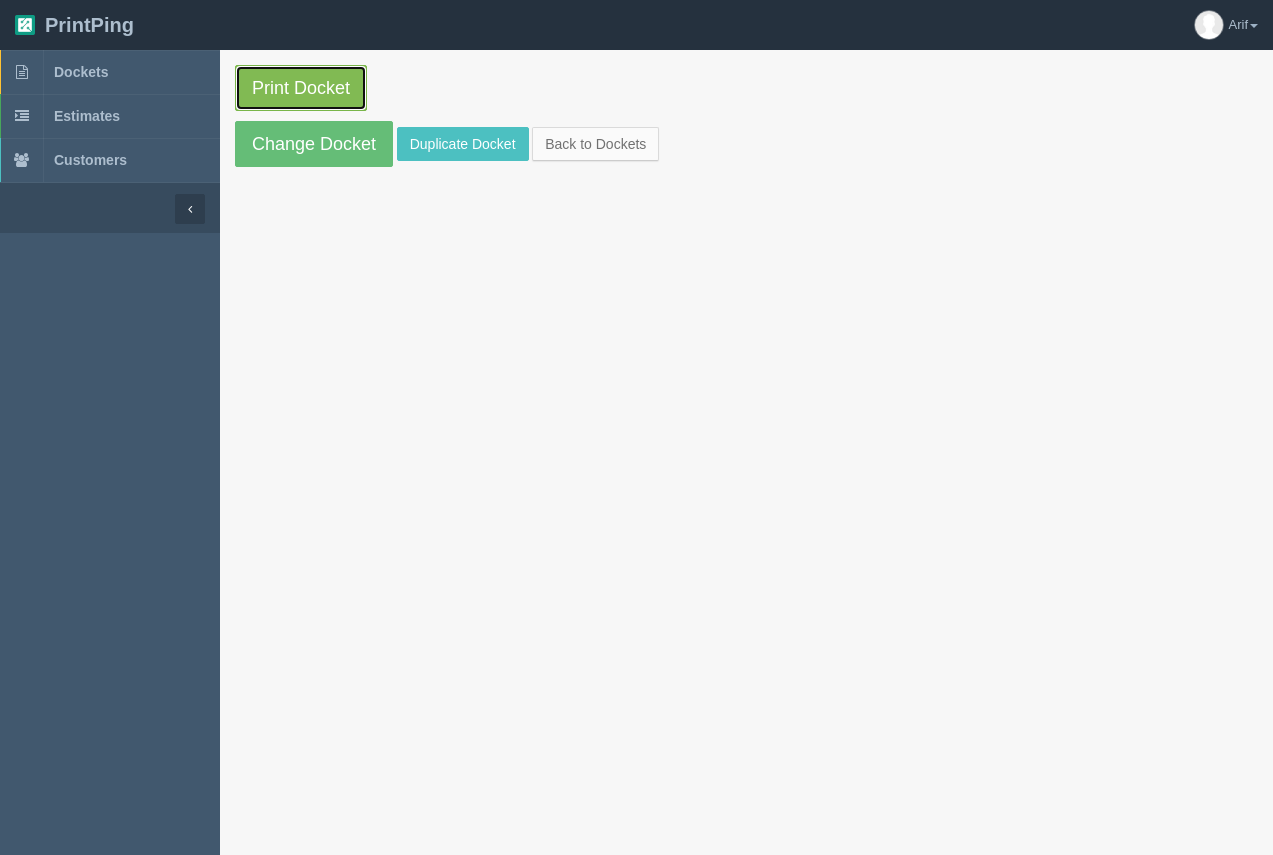 click on "Print Docket" at bounding box center (301, 88) 